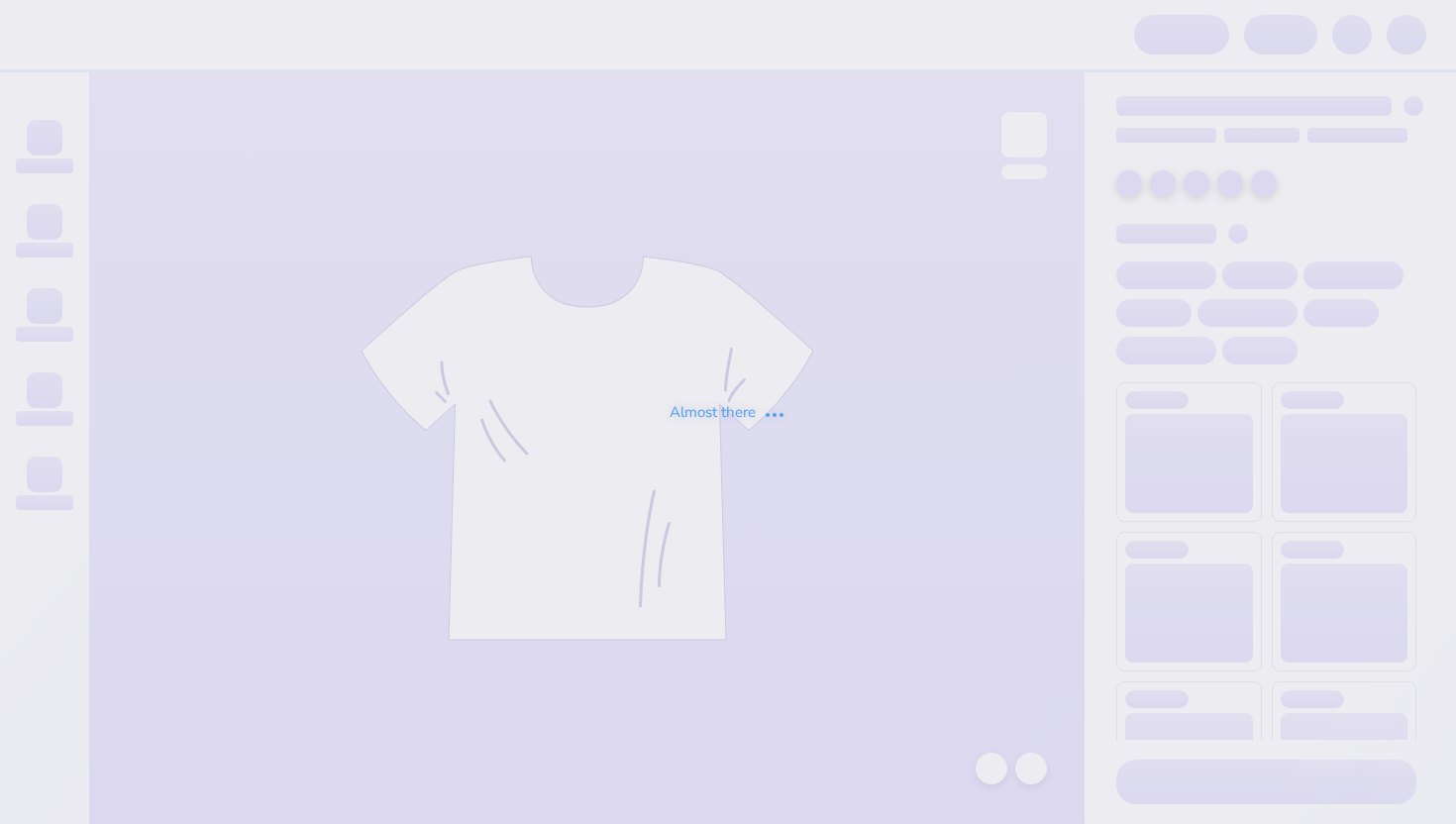 scroll, scrollTop: 0, scrollLeft: 0, axis: both 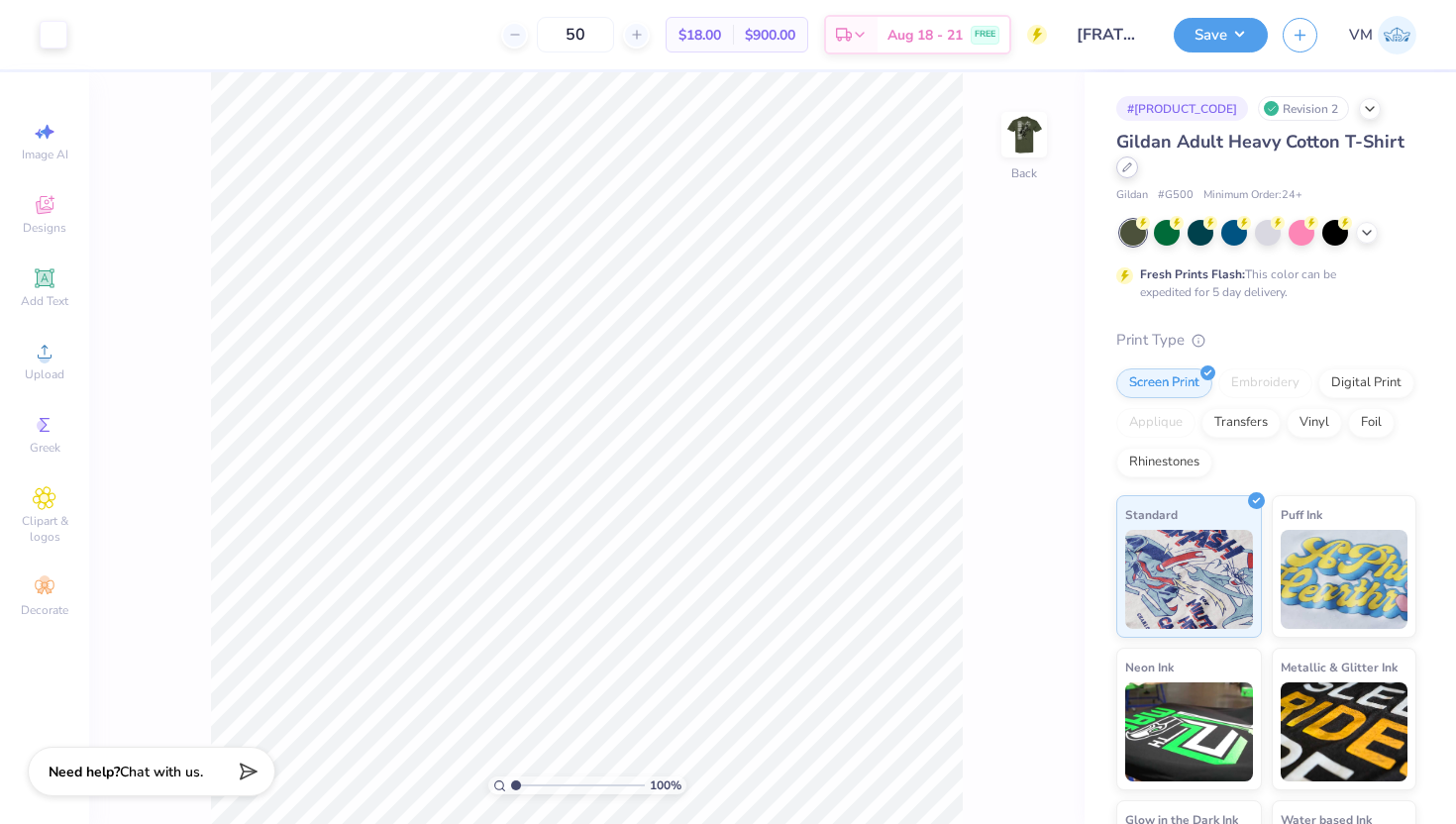 click 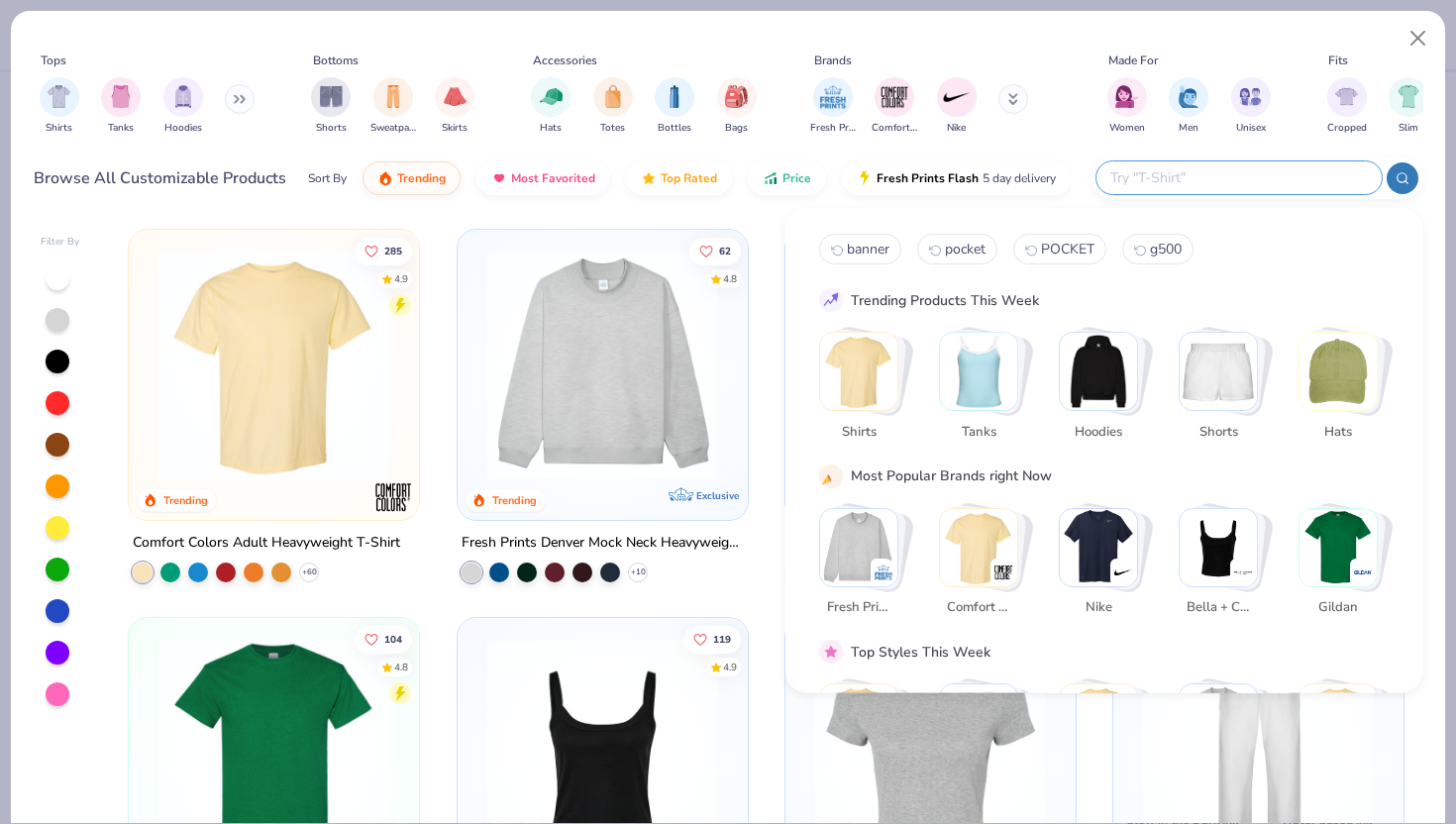 click at bounding box center [1238, 177] 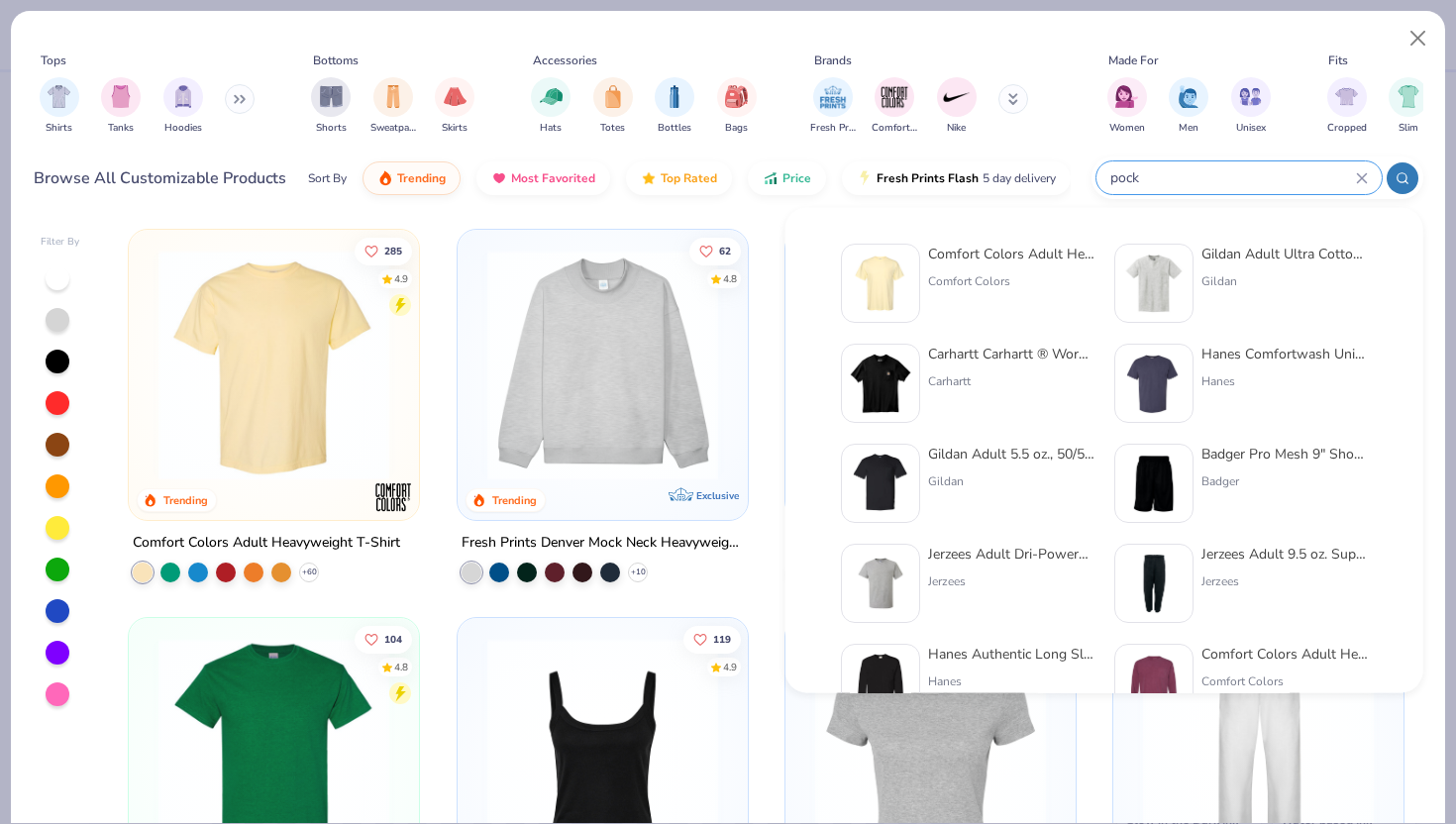 type on "pock" 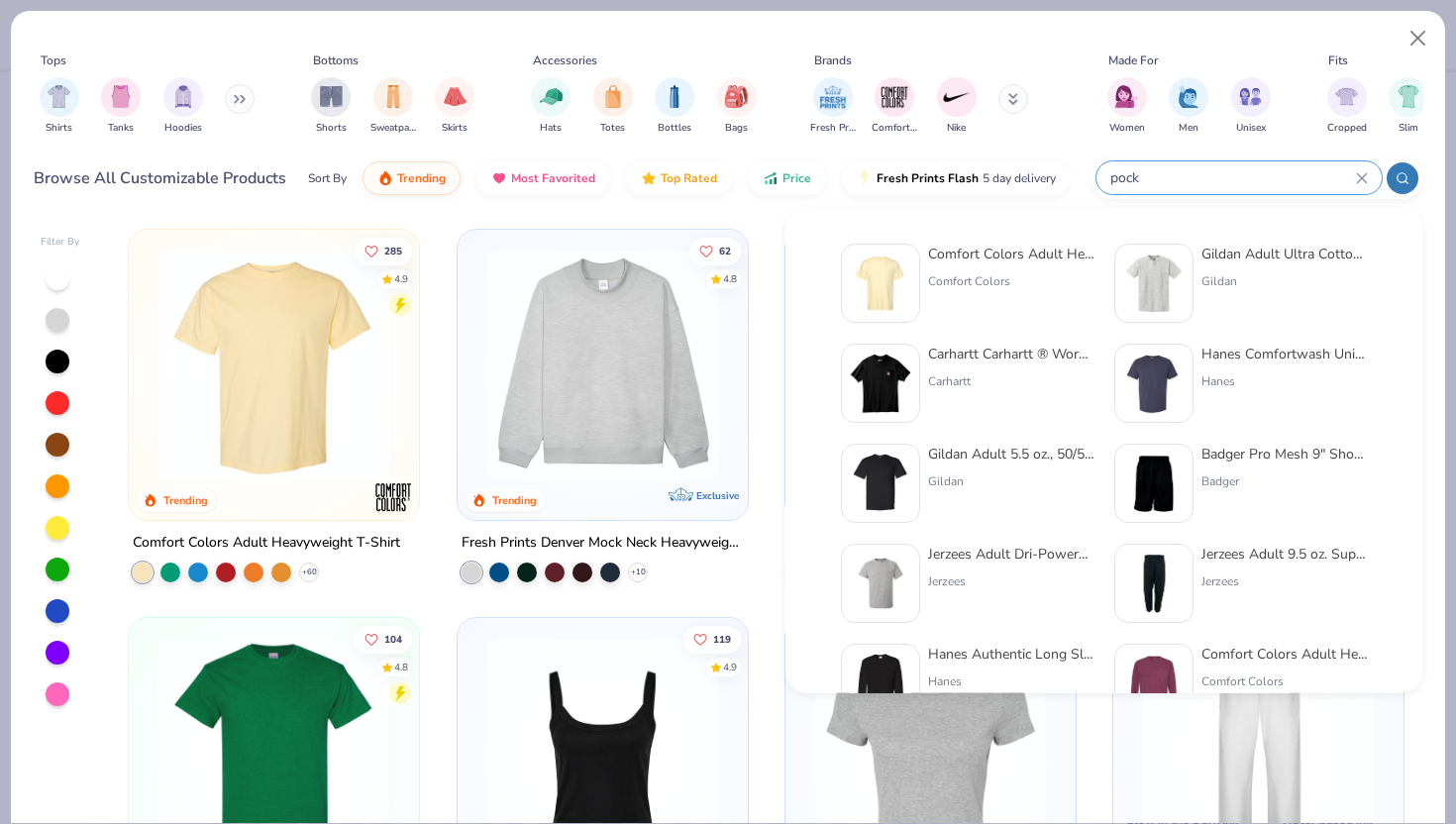 click on "Comfort Colors Adult Heavyweight RS  Pock et T-Shirt" at bounding box center [1011, 254] 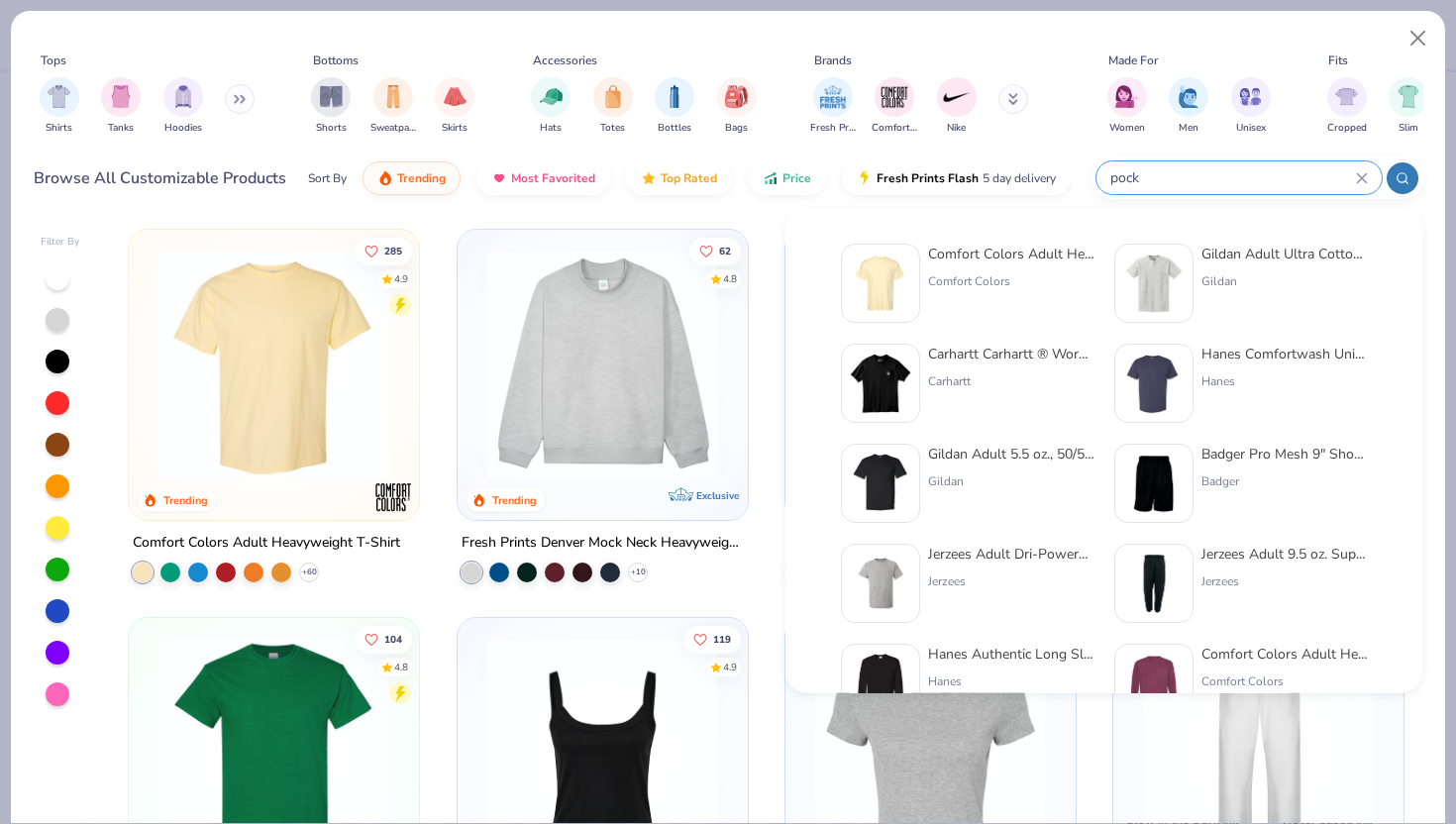 type 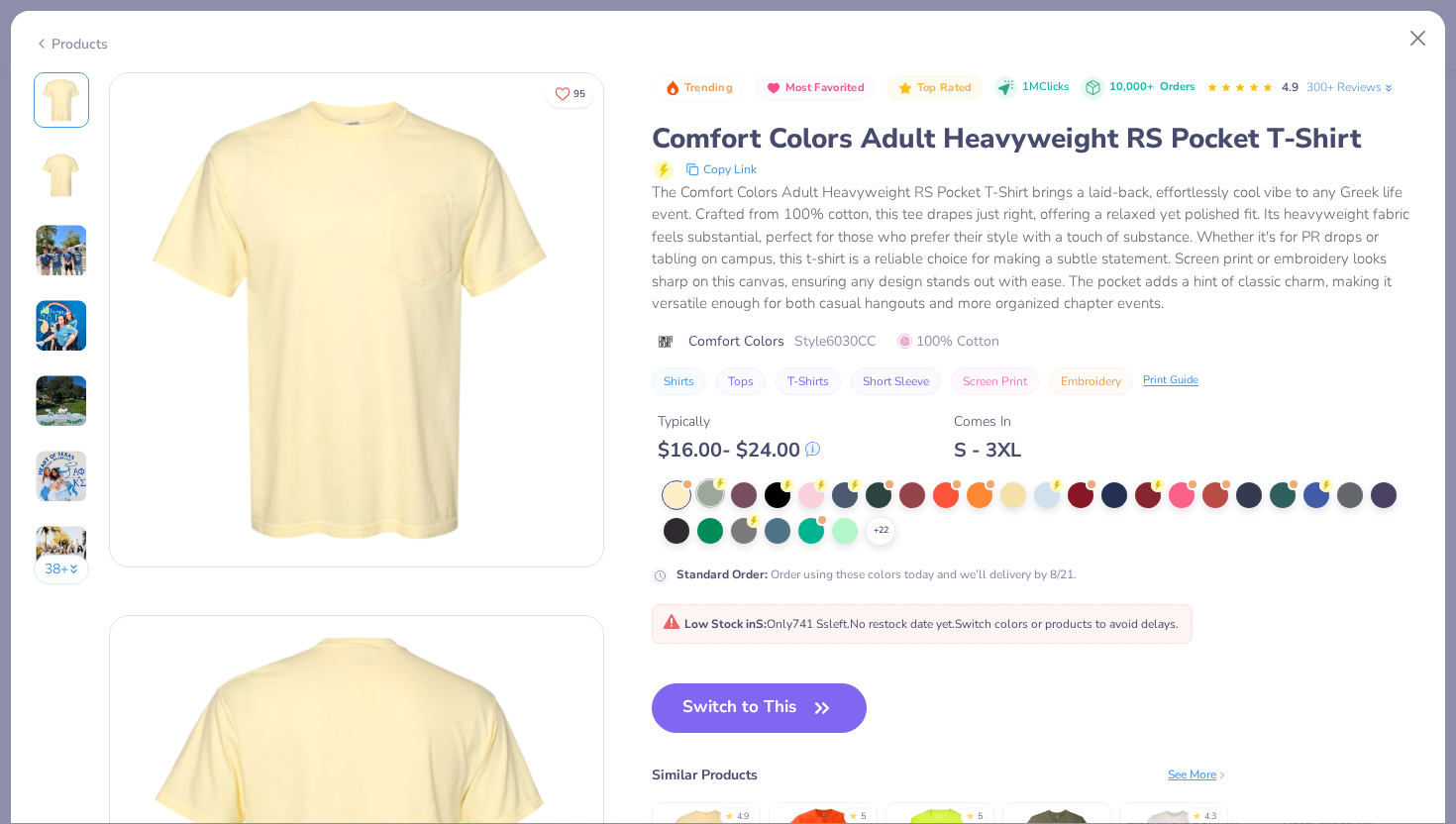 click at bounding box center (710, 493) 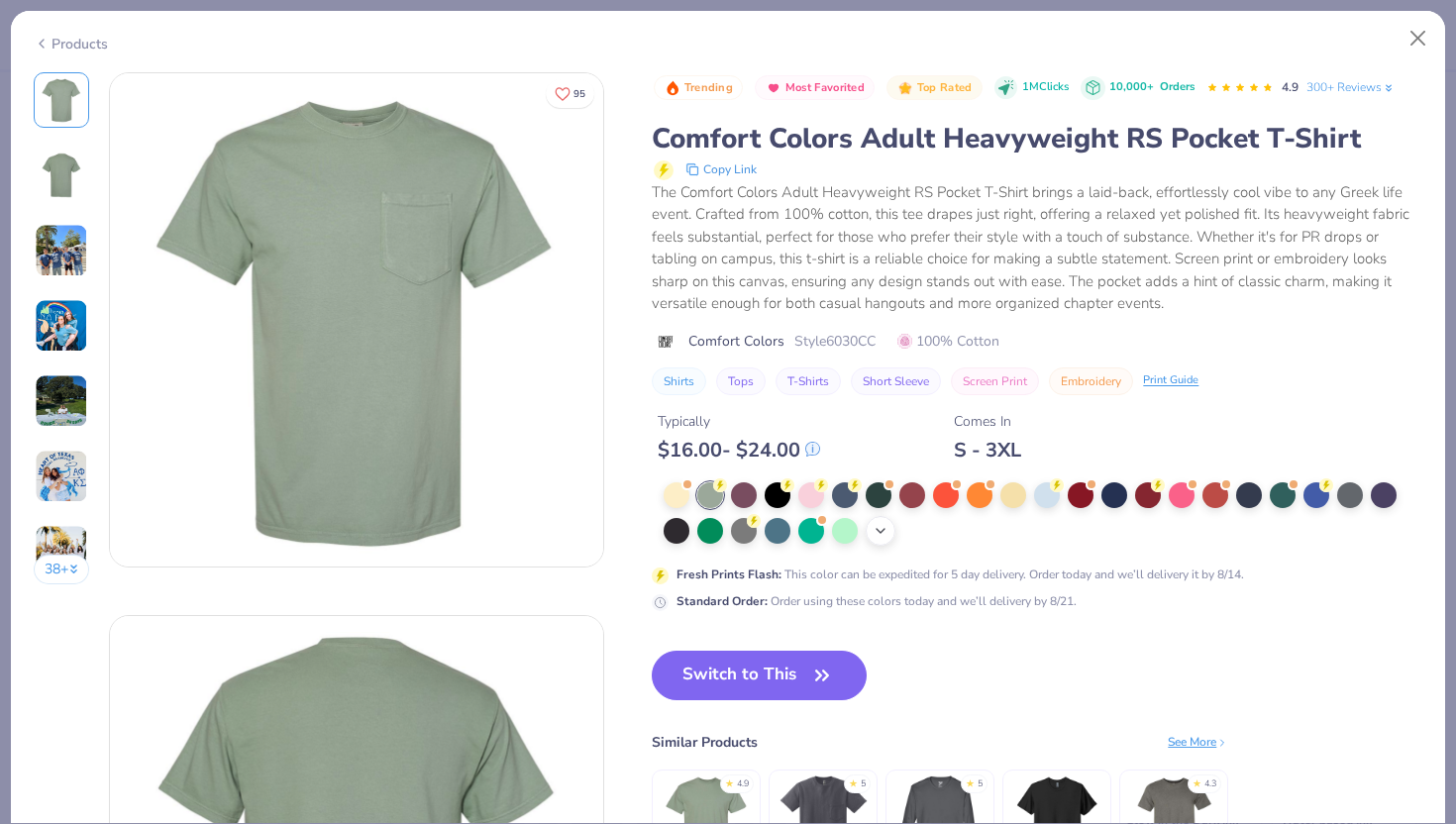 click on "+ 22" at bounding box center [881, 531] 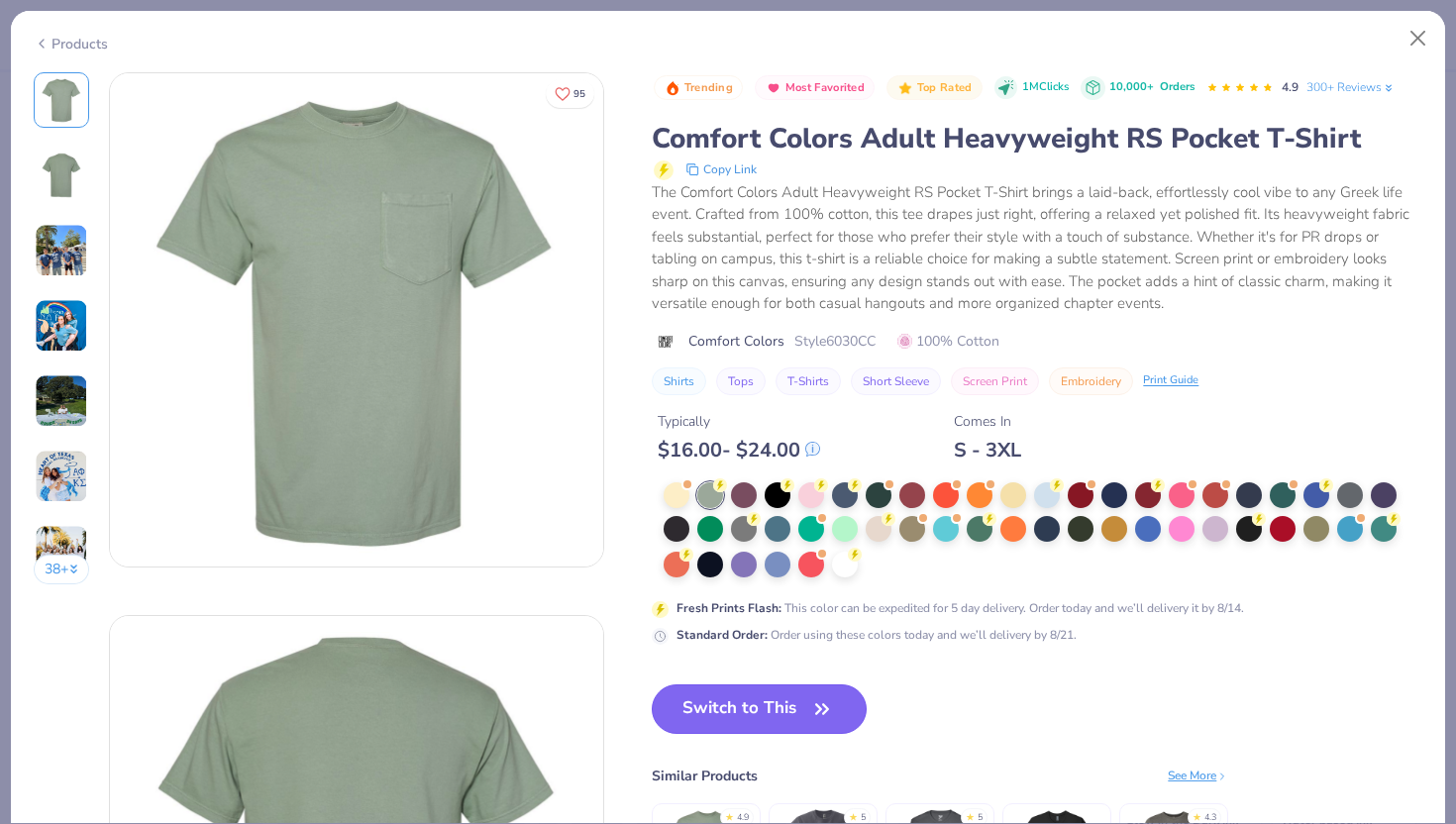 click on "Switch to This" at bounding box center [759, 709] 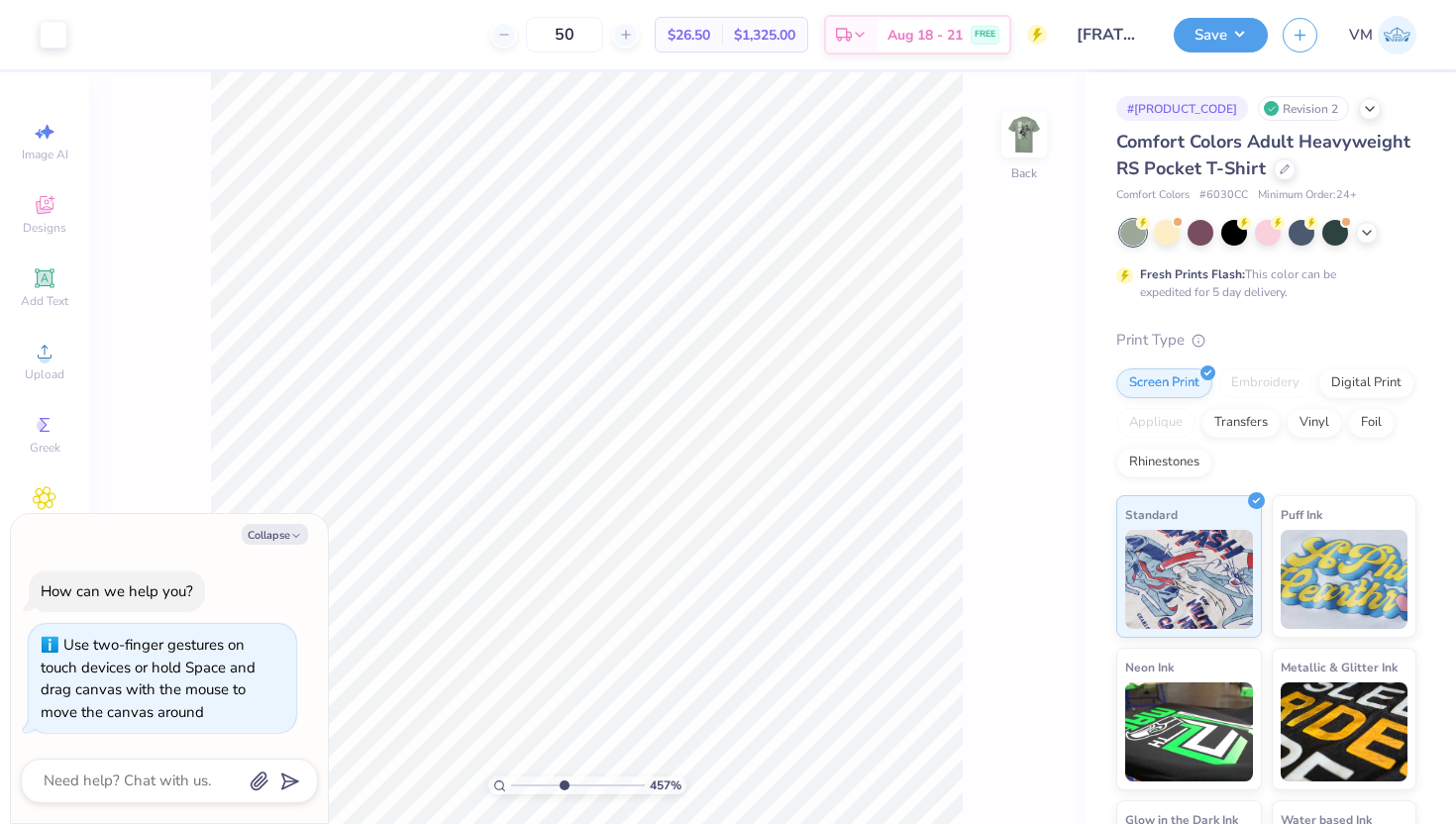 type on "4.63" 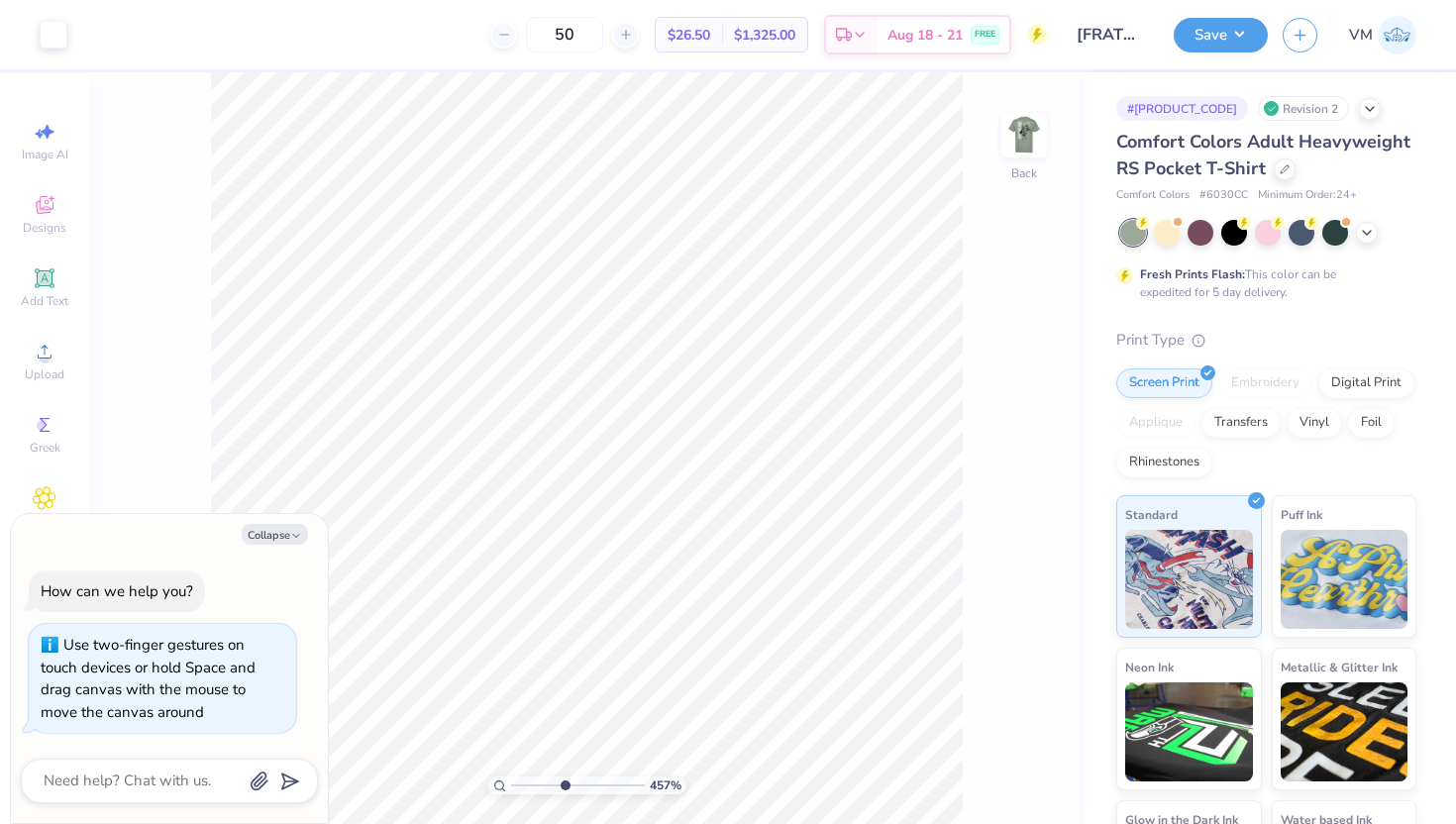 type on "4.65" 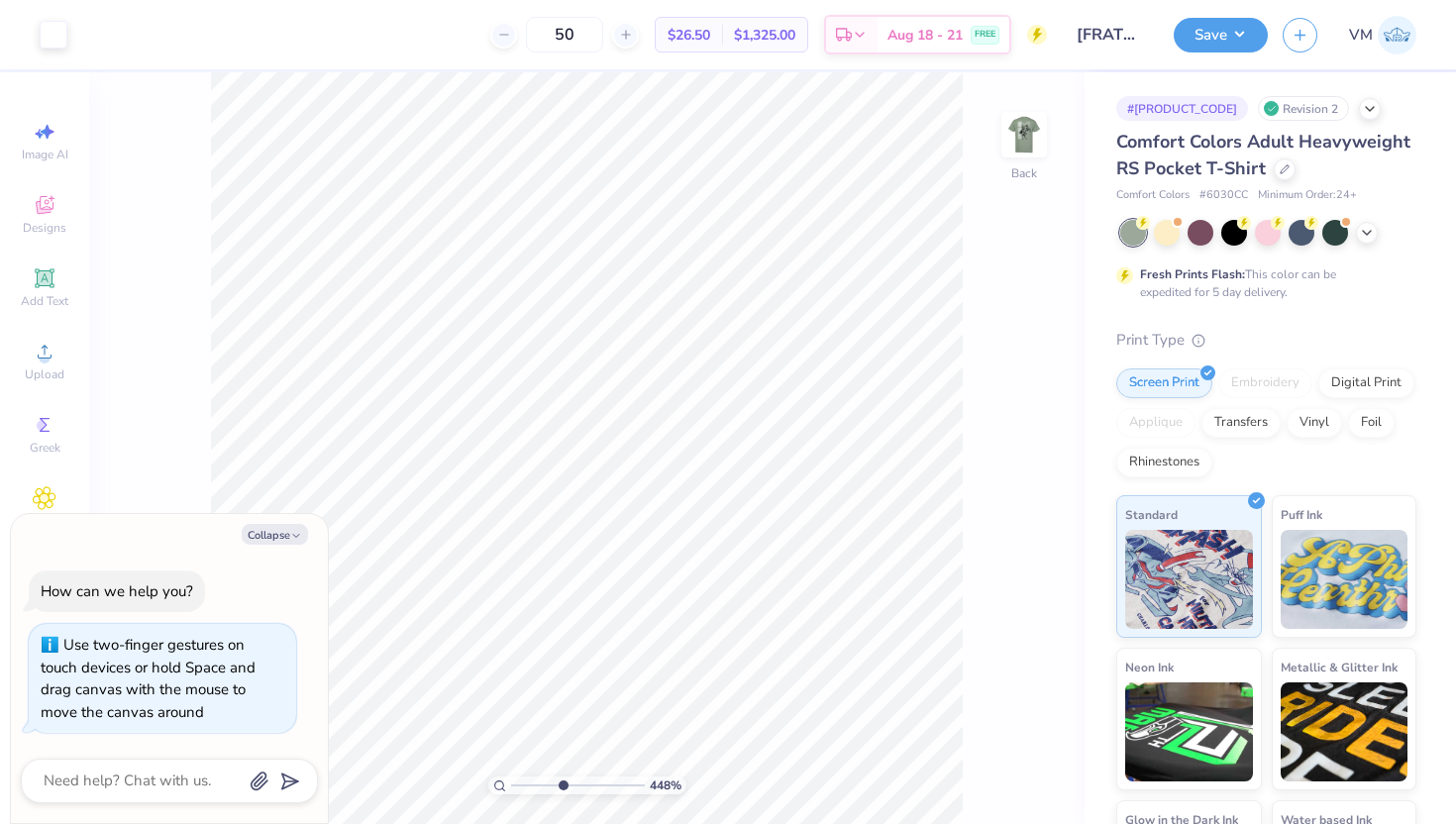 drag, startPoint x: 517, startPoint y: 784, endPoint x: 559, endPoint y: 782, distance: 42.047592 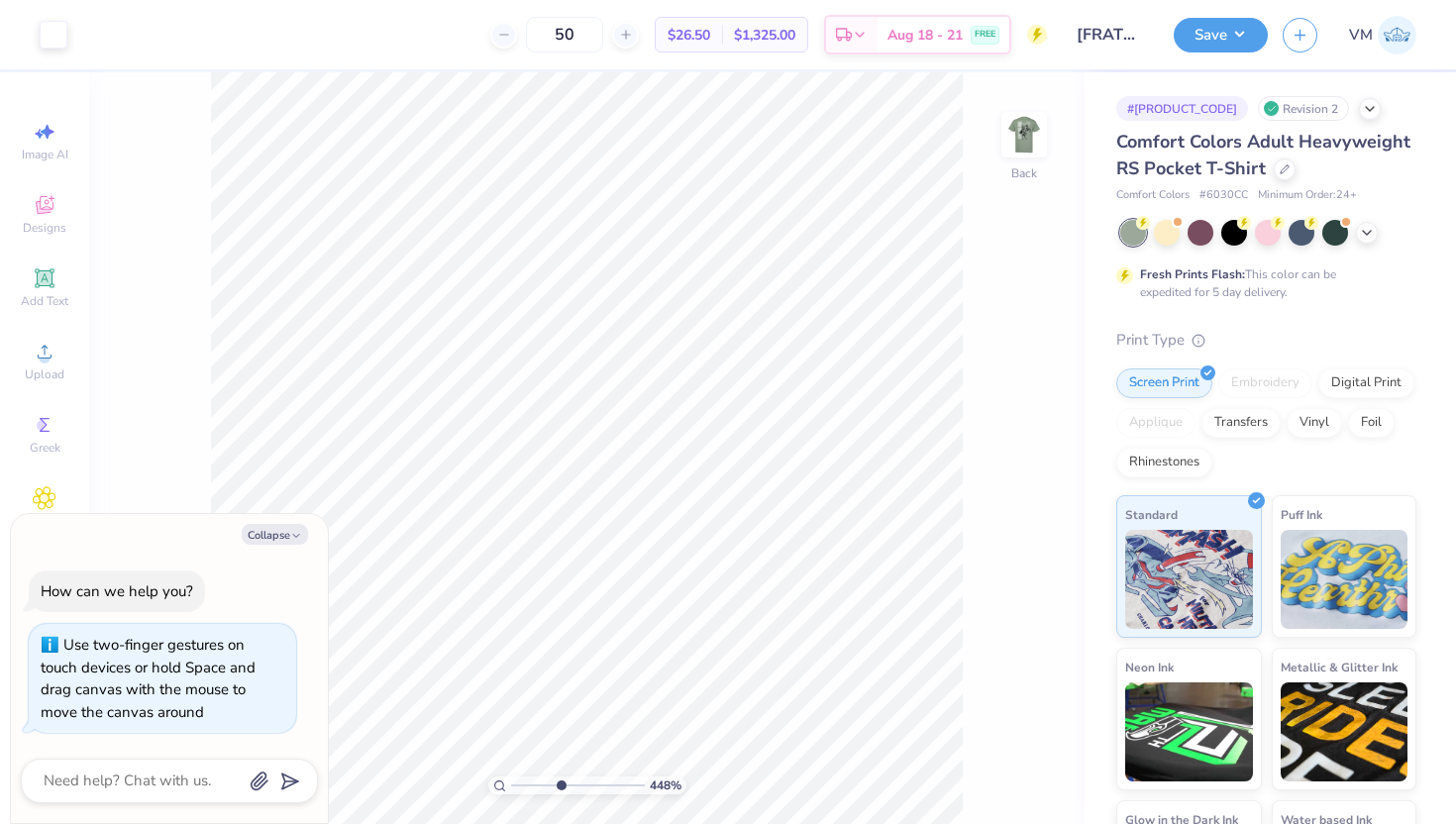 click at bounding box center (577, 785) 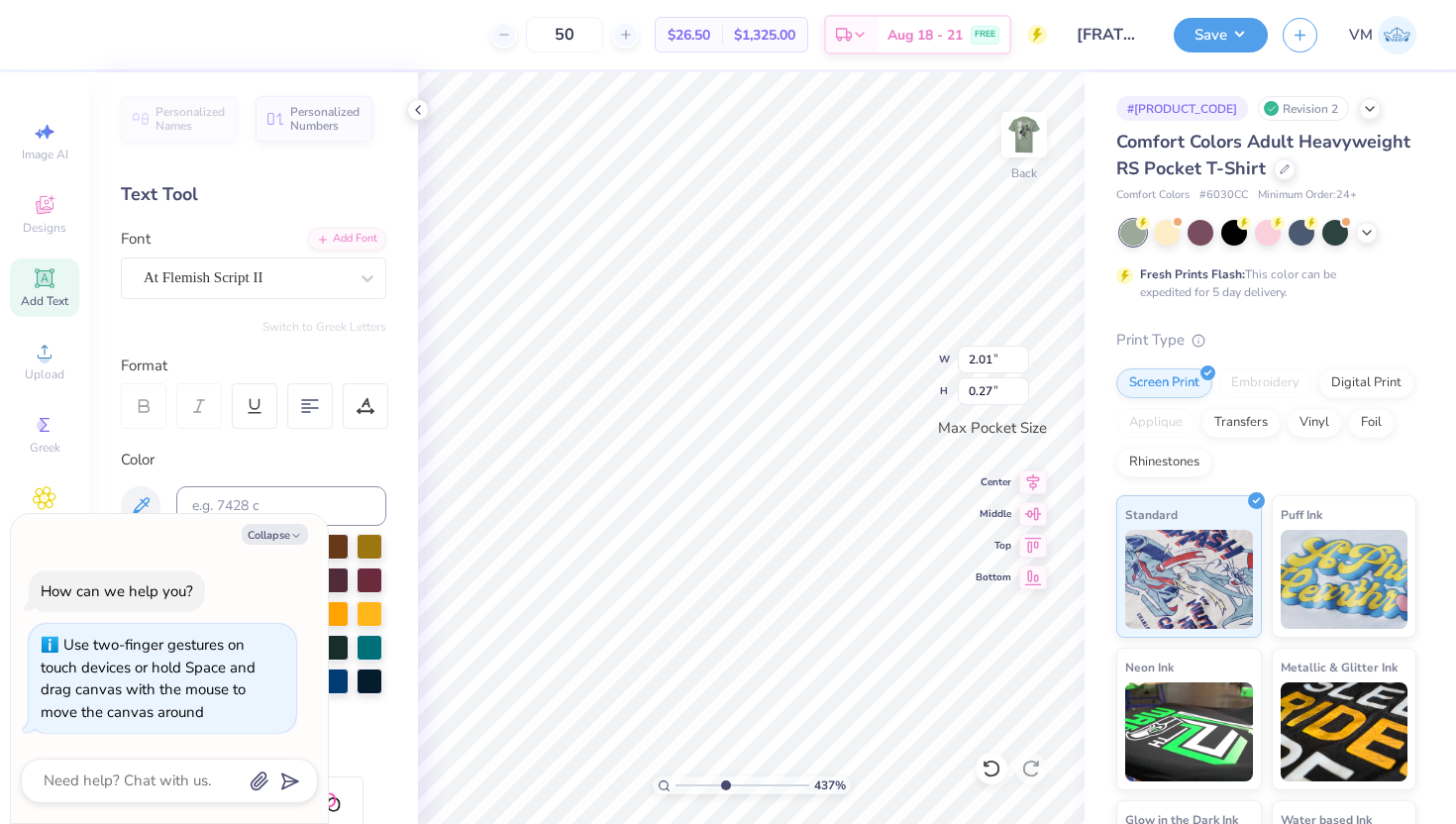 type on "x" 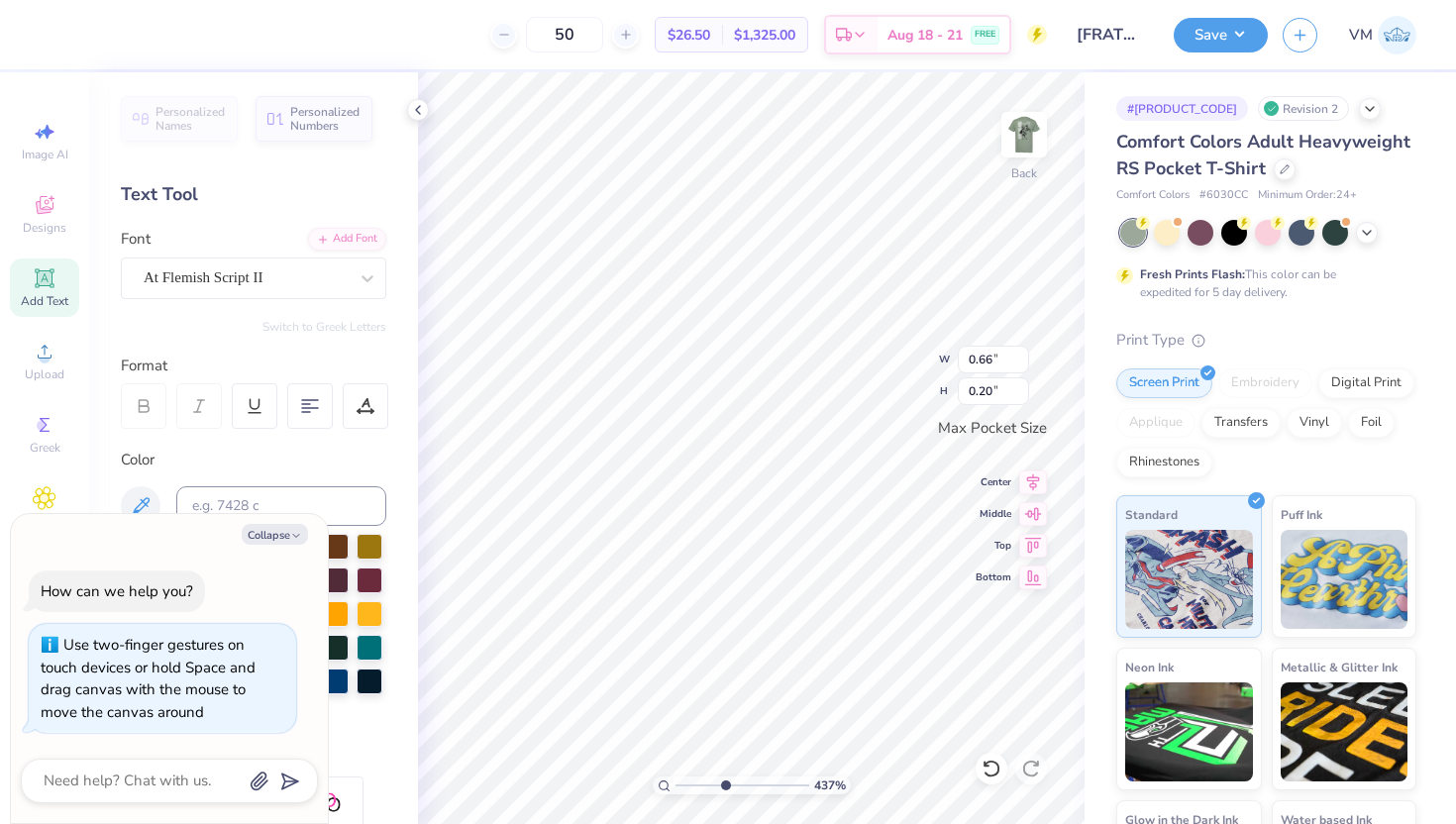 type on "x" 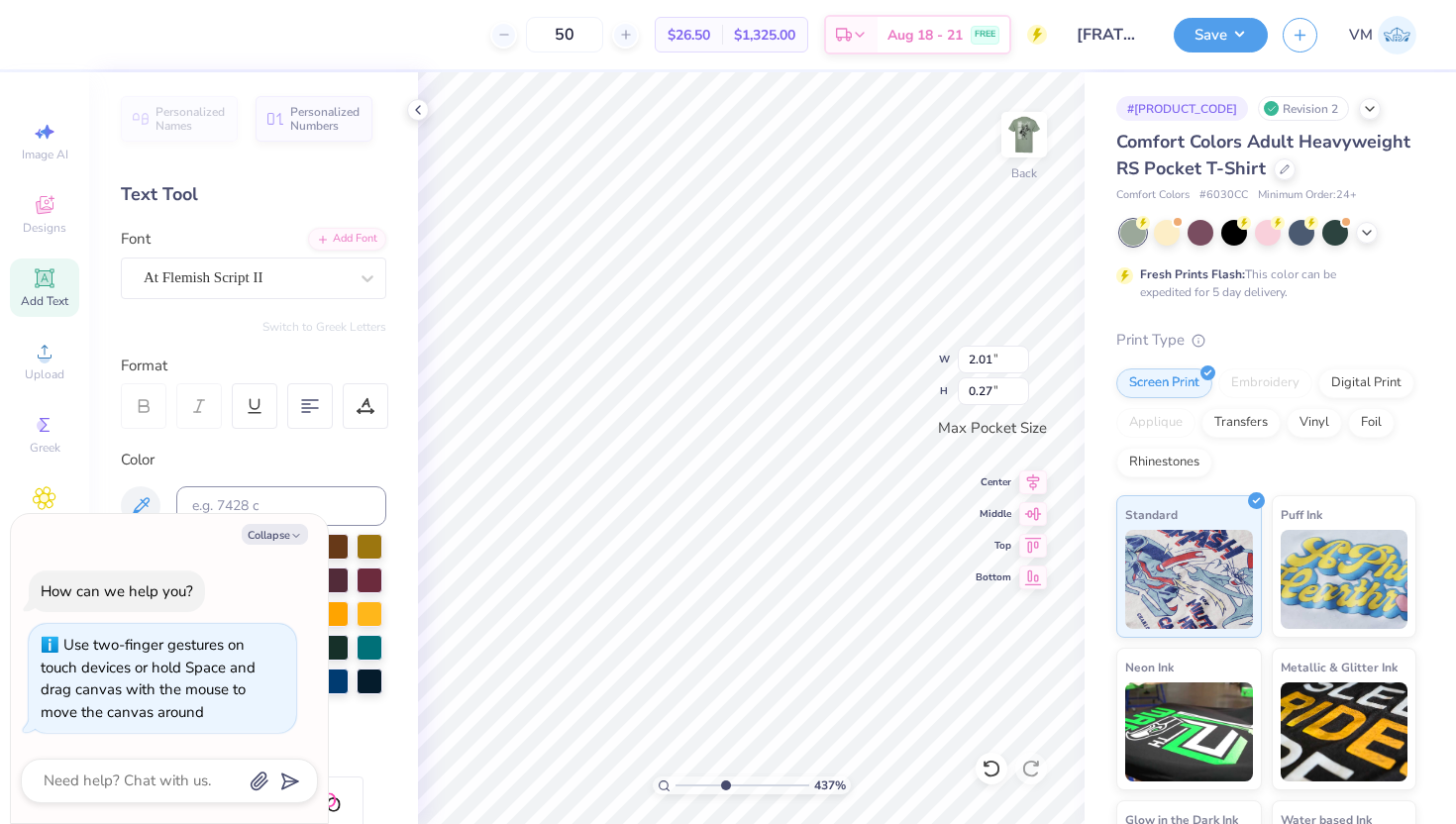 type on "x" 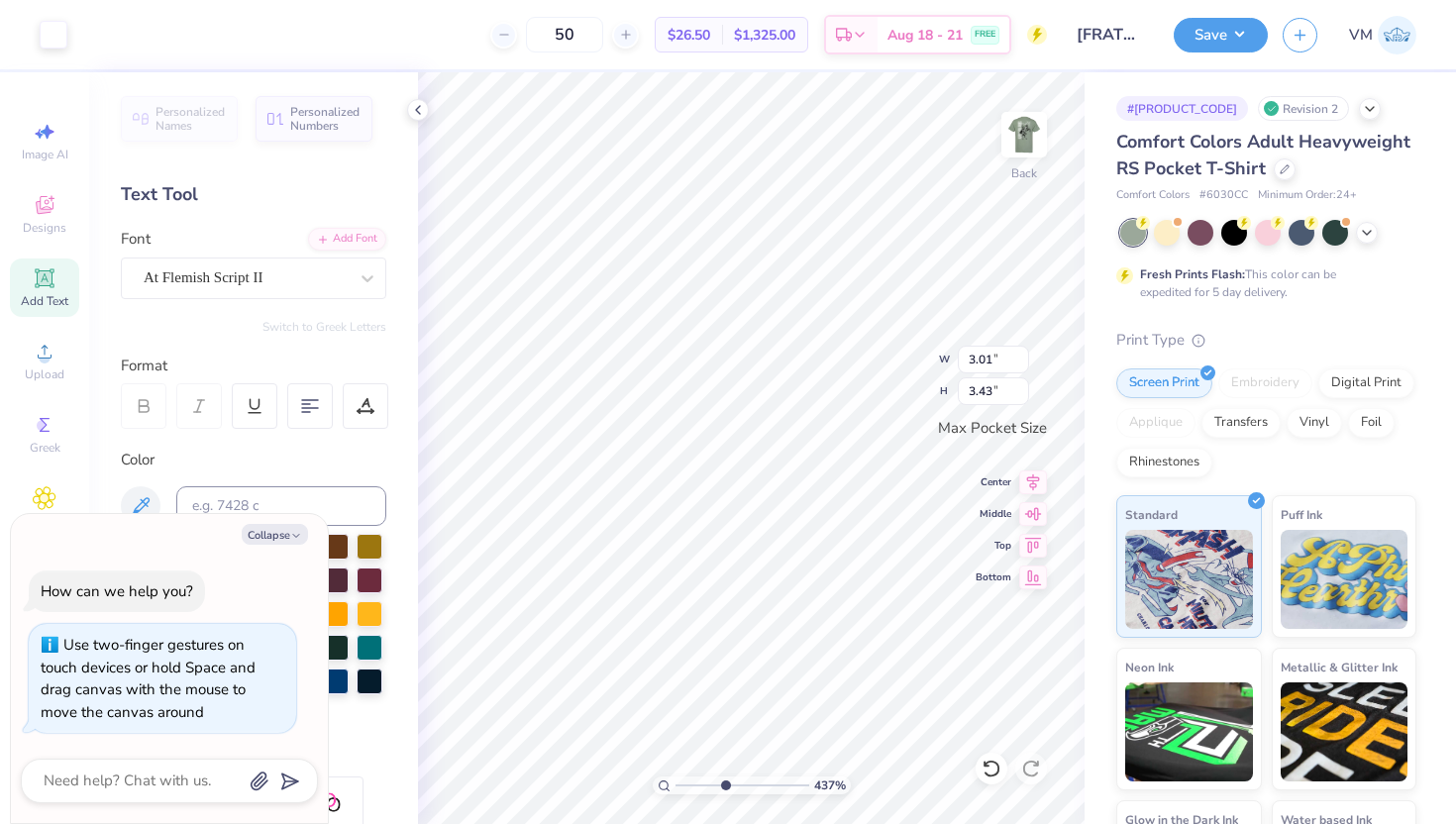 type on "x" 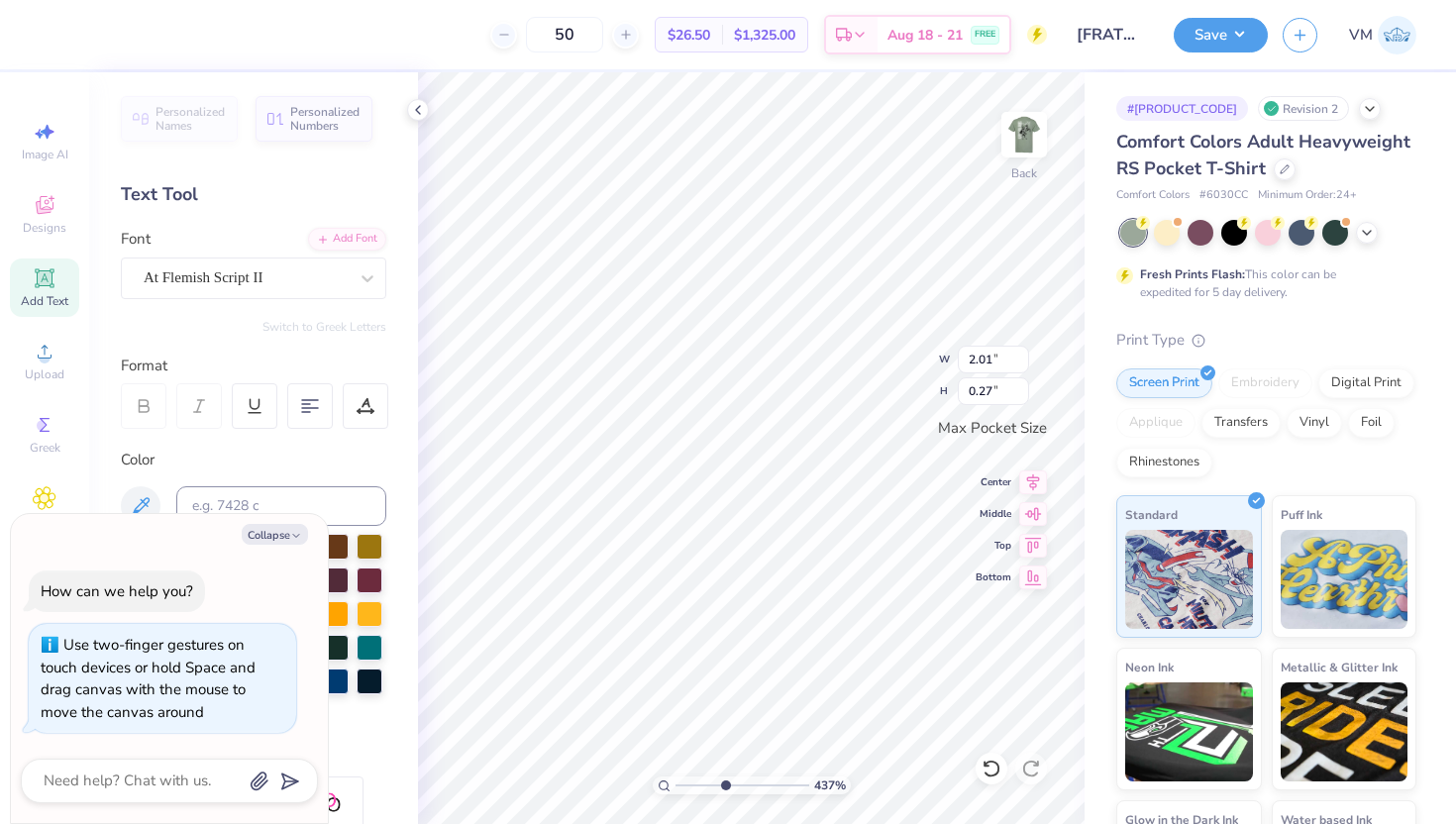 type on "x" 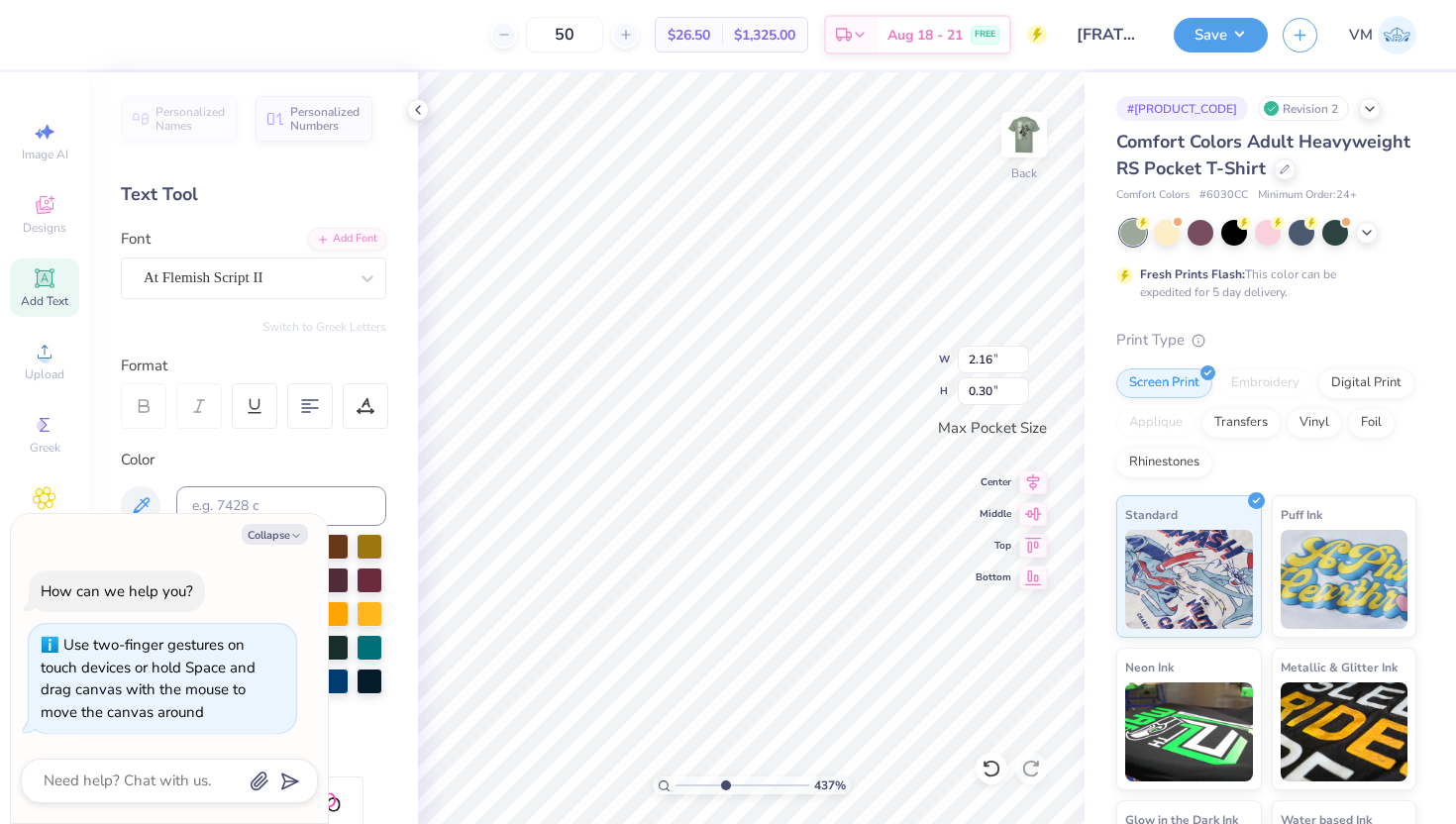 type on "x" 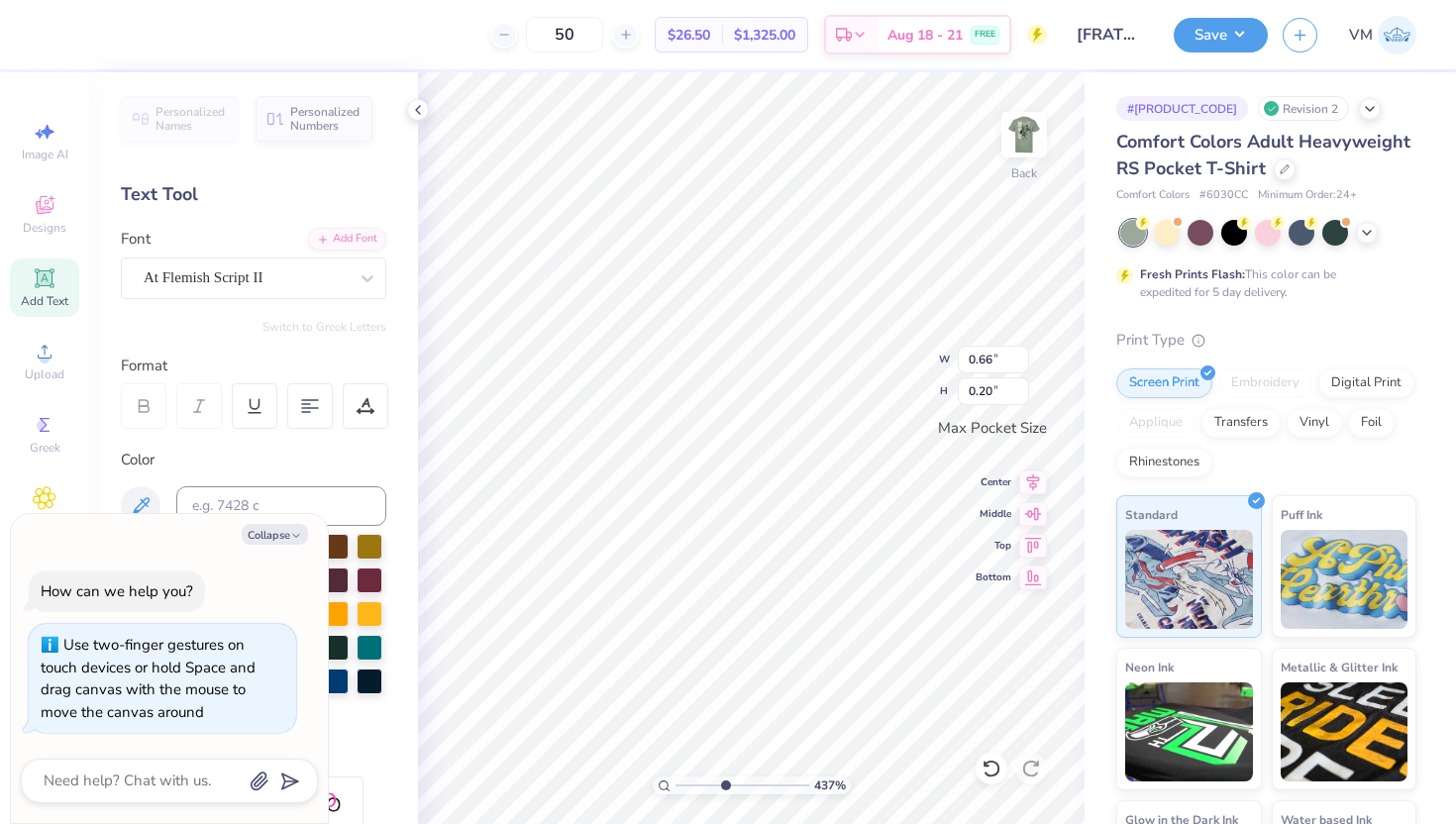 type on "x" 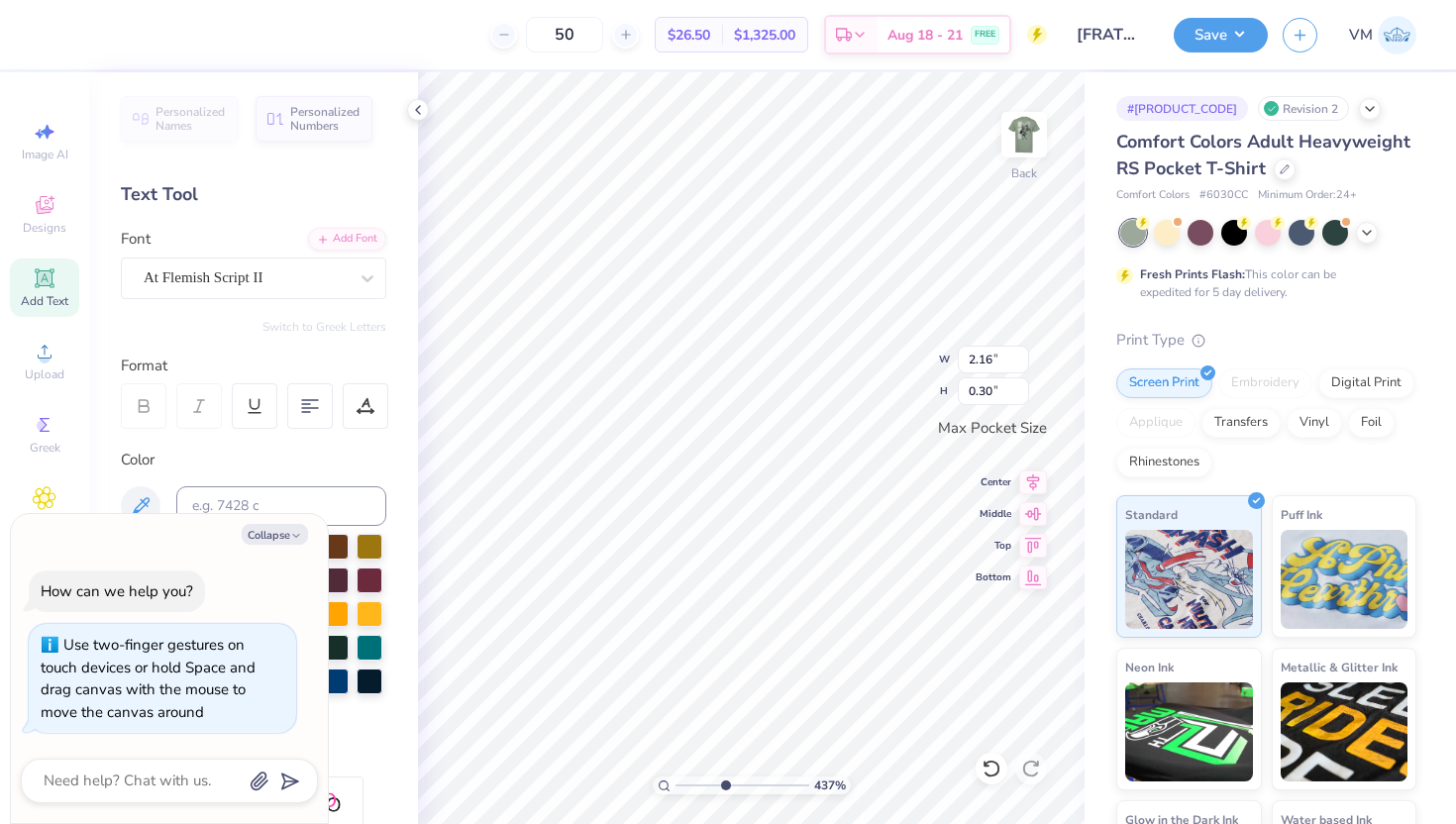 type on "x" 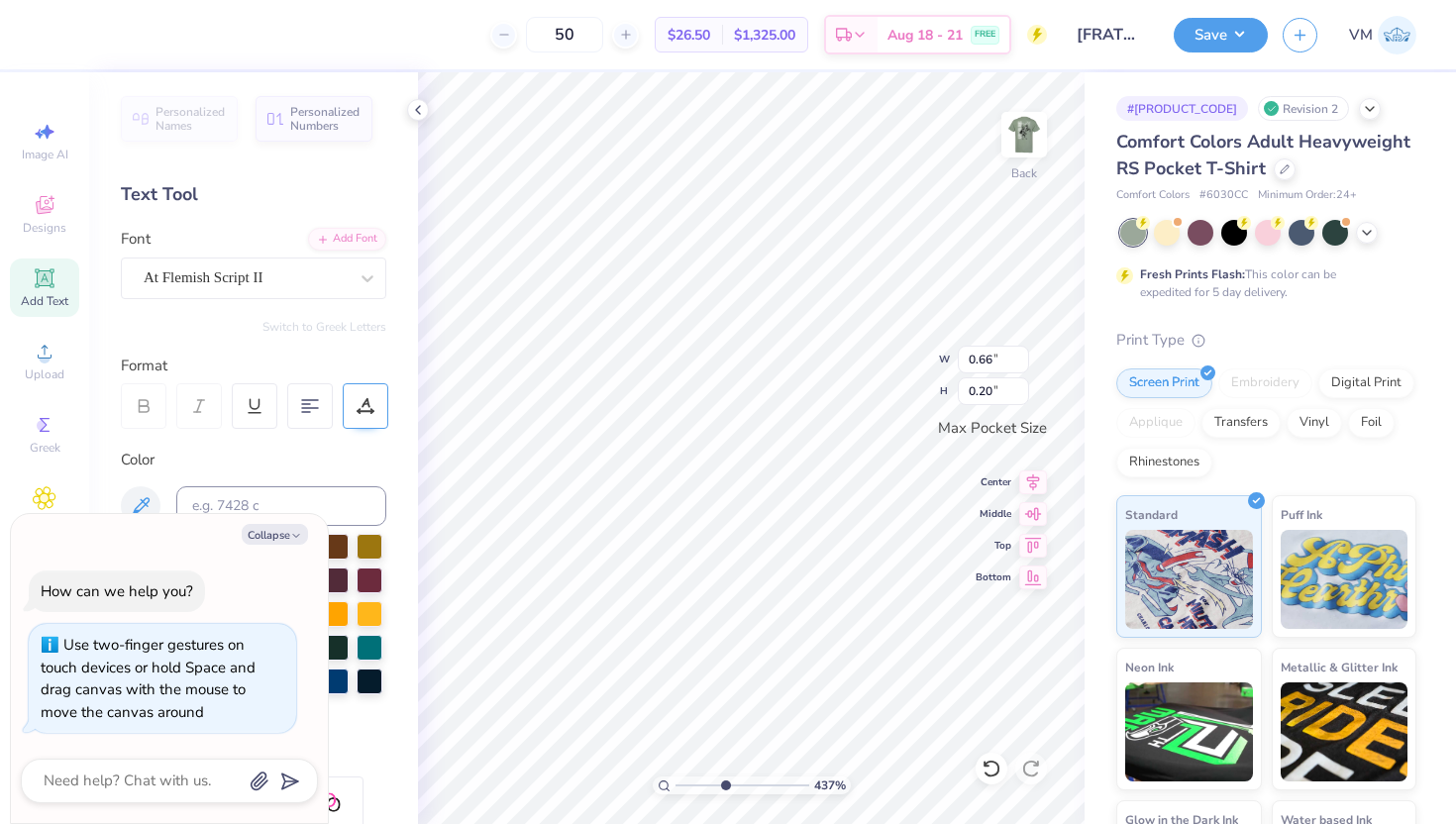 click 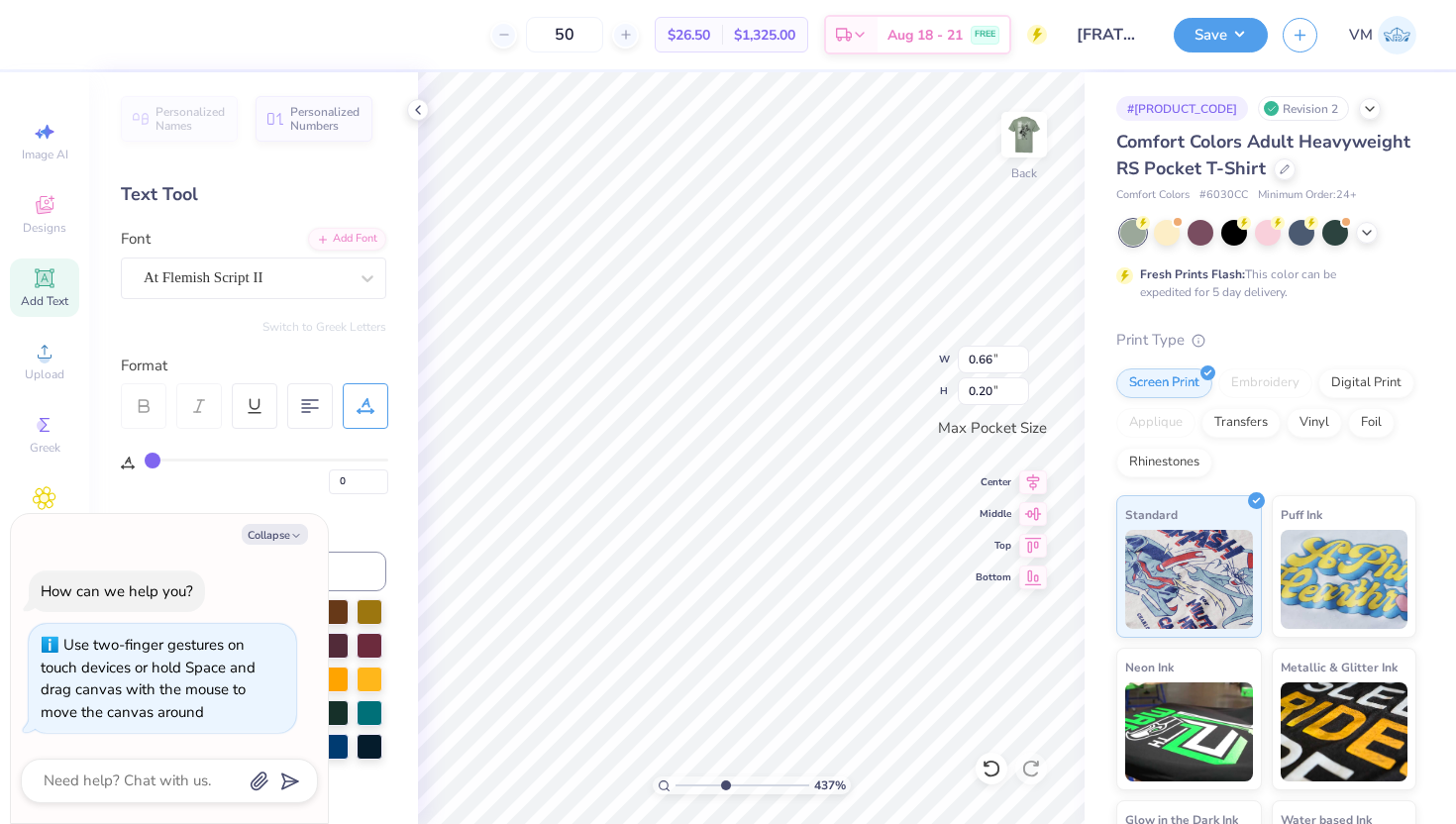 type on "x" 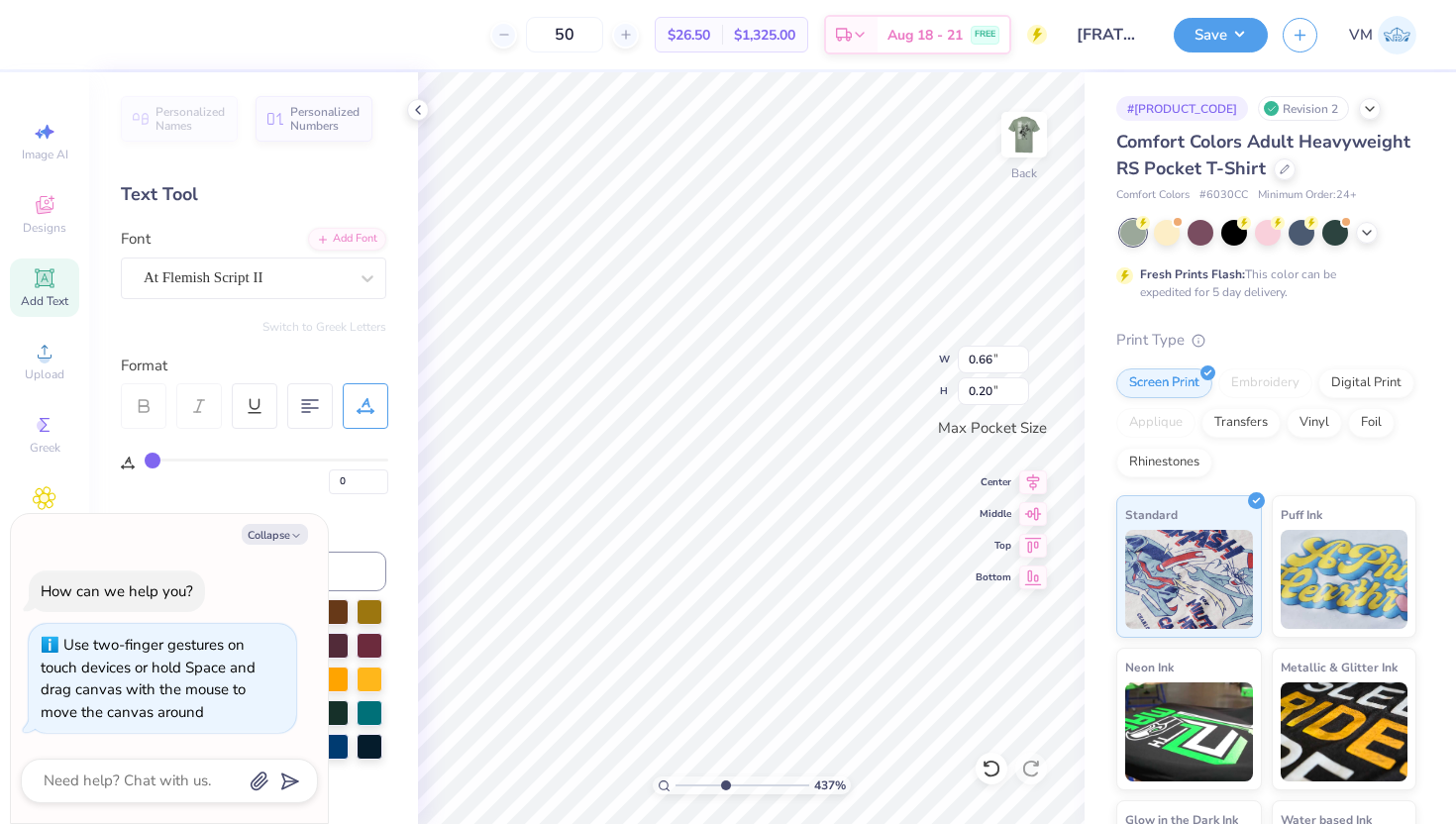 type on "0.60" 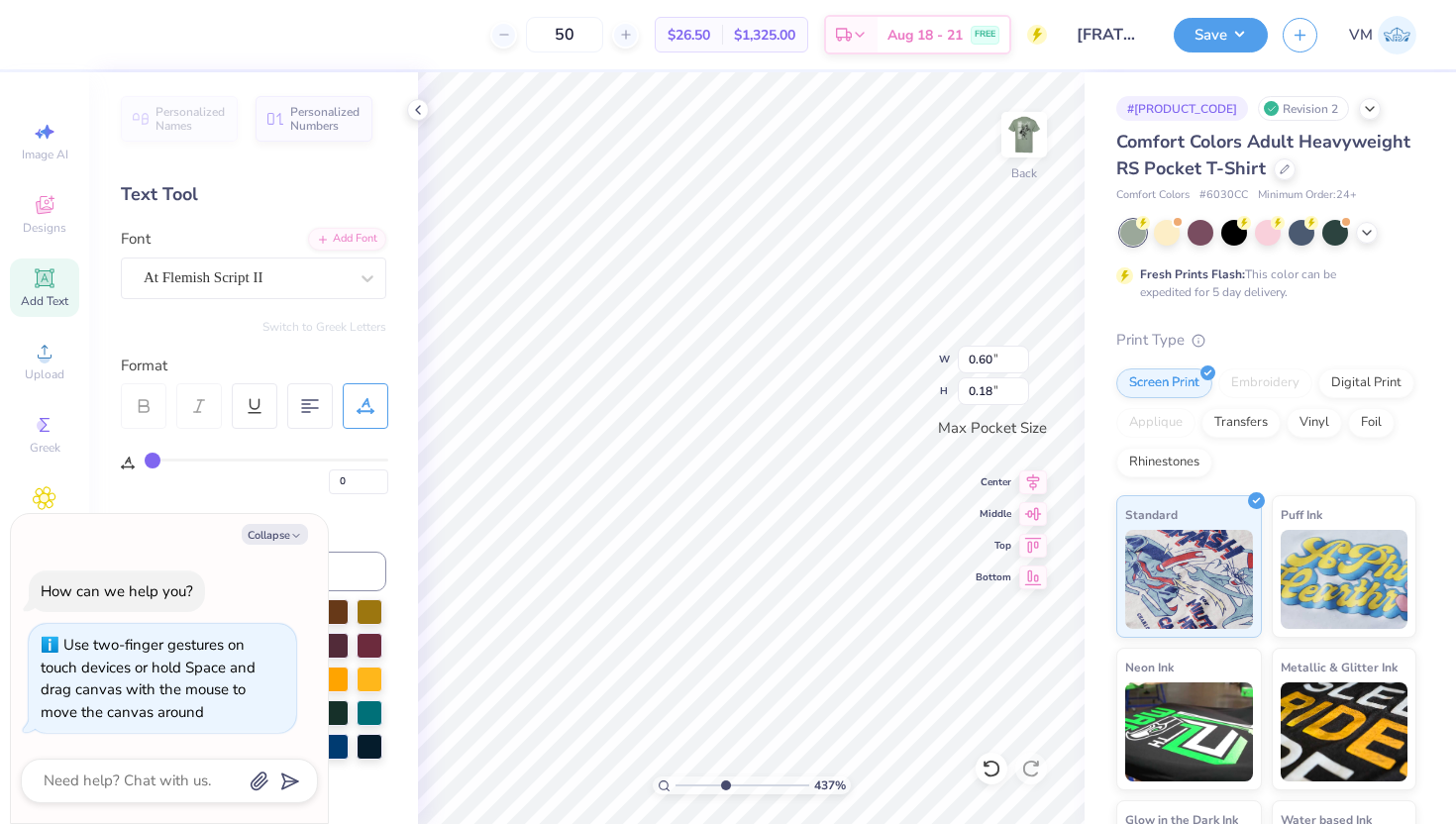type on "x" 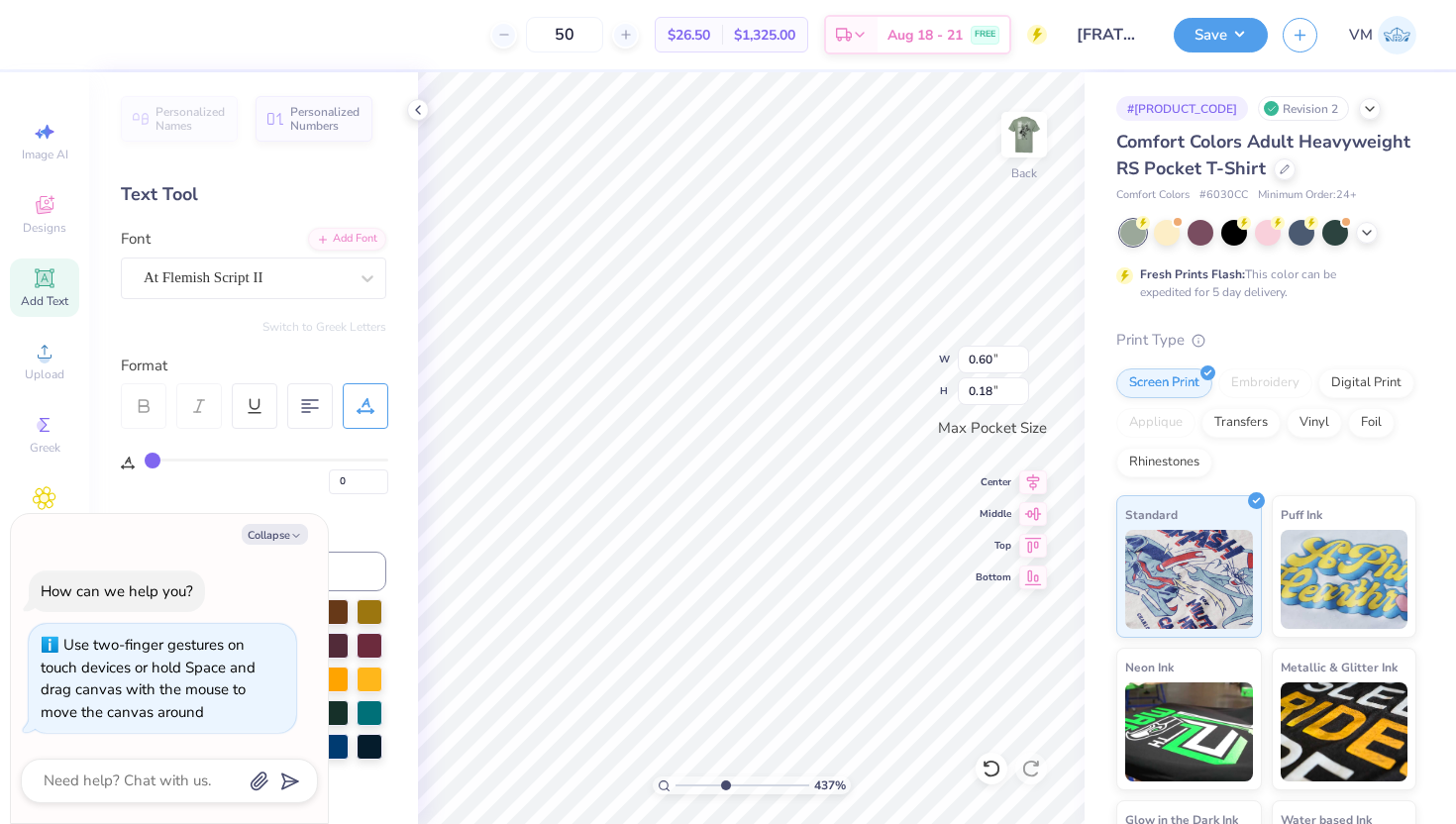 type on "2.16" 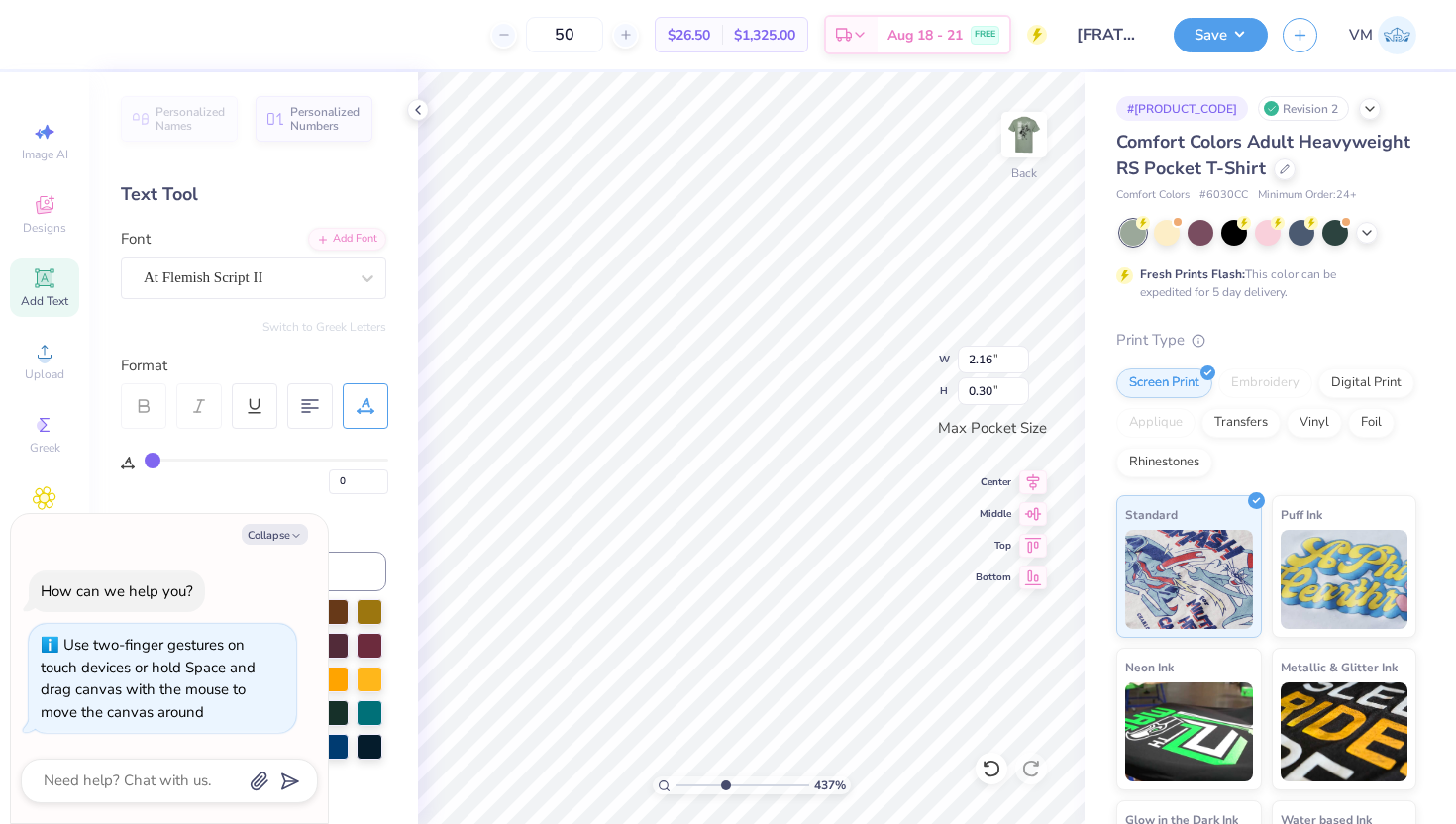 type on "x" 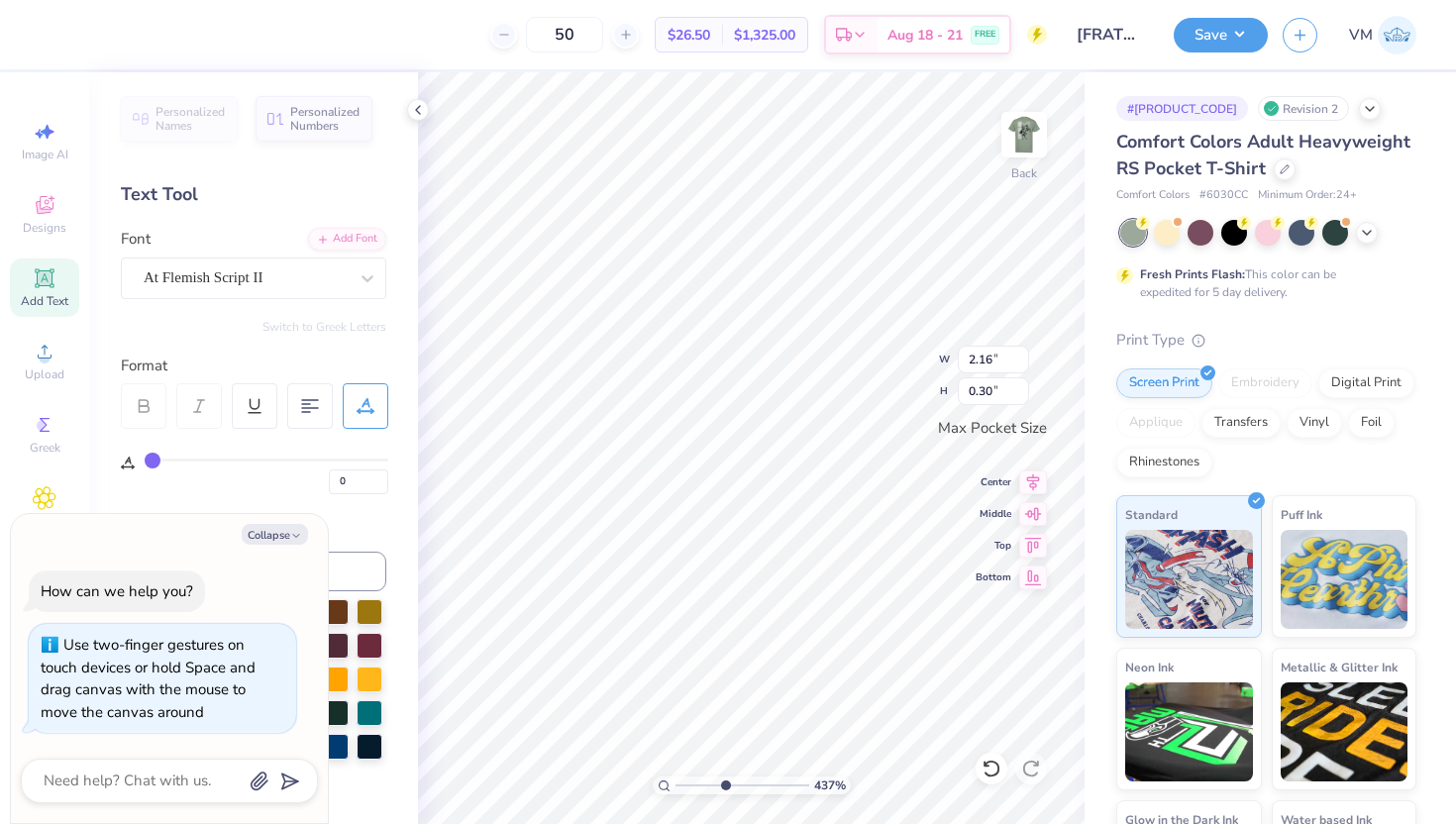 type on "2.15" 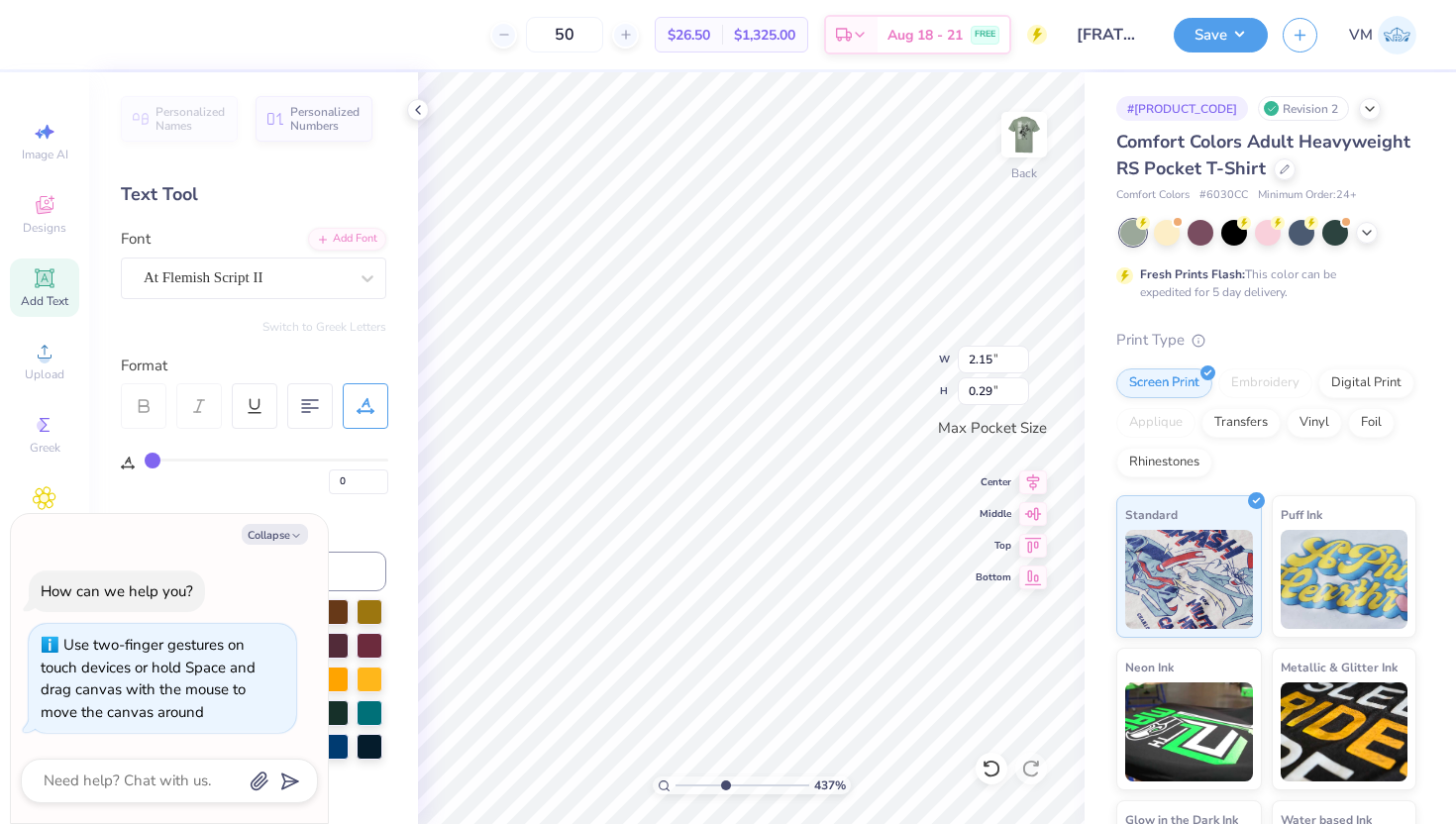 type on "x" 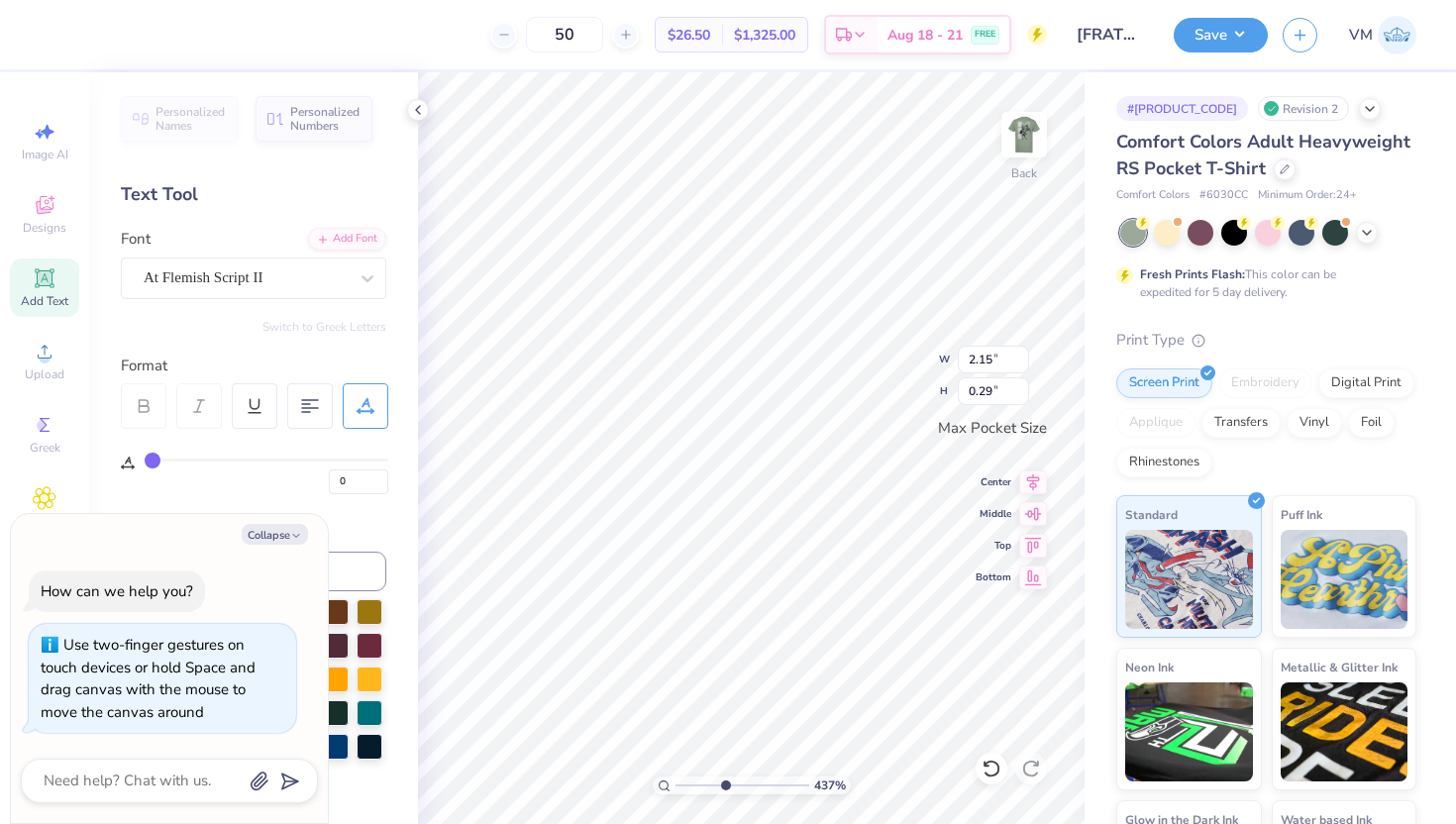 type on "0.60" 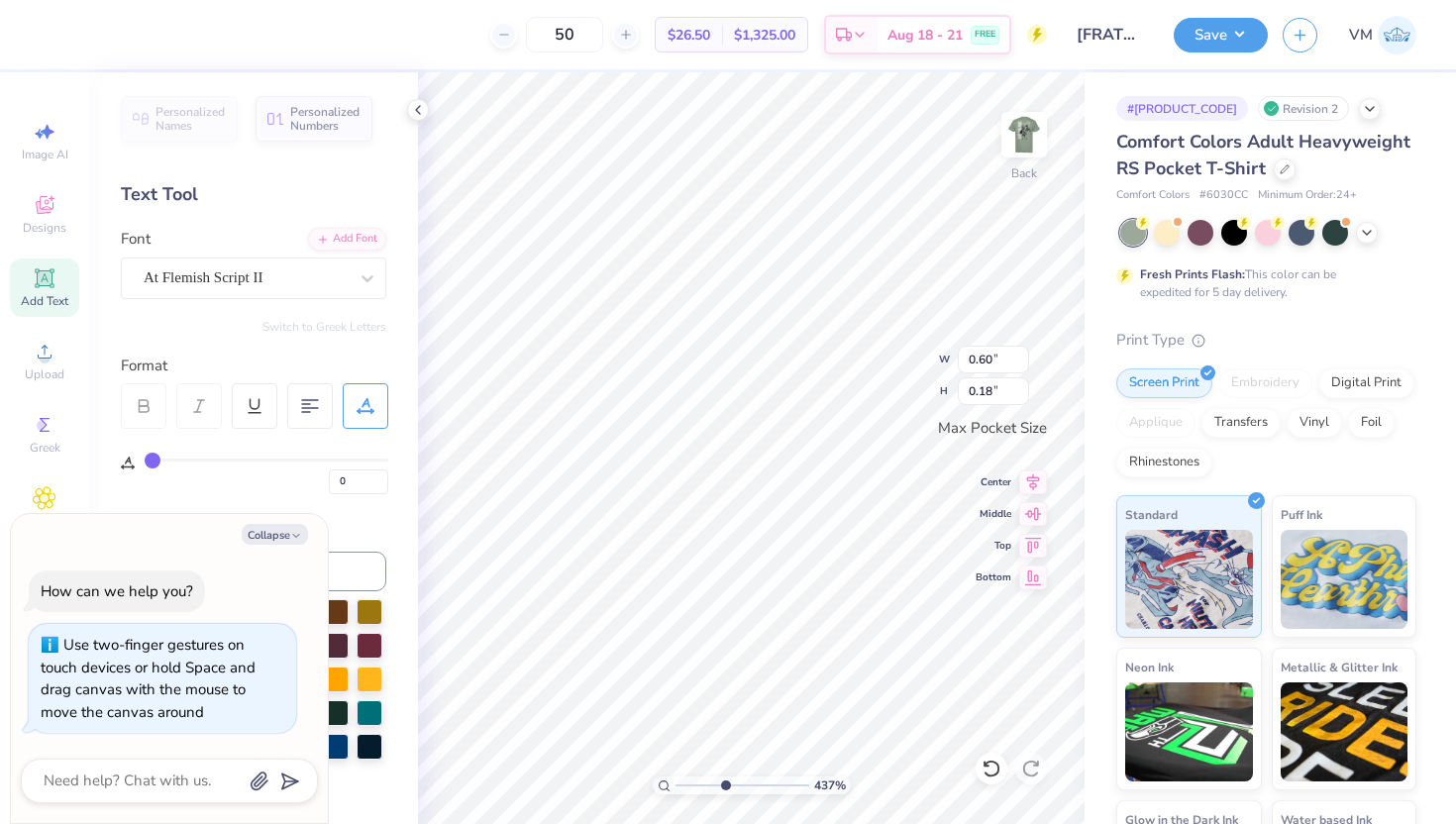 type on "x" 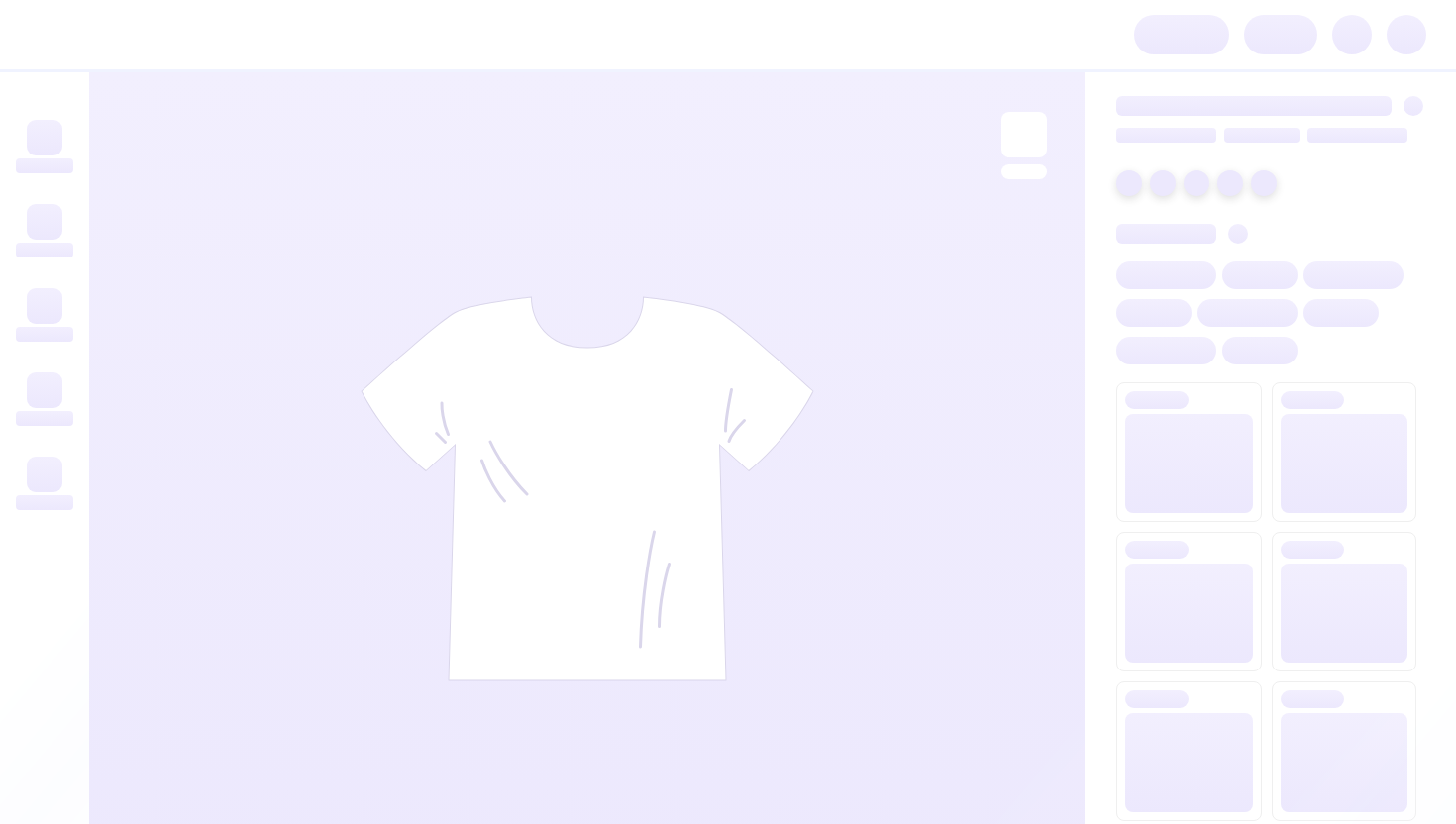 scroll, scrollTop: 0, scrollLeft: 0, axis: both 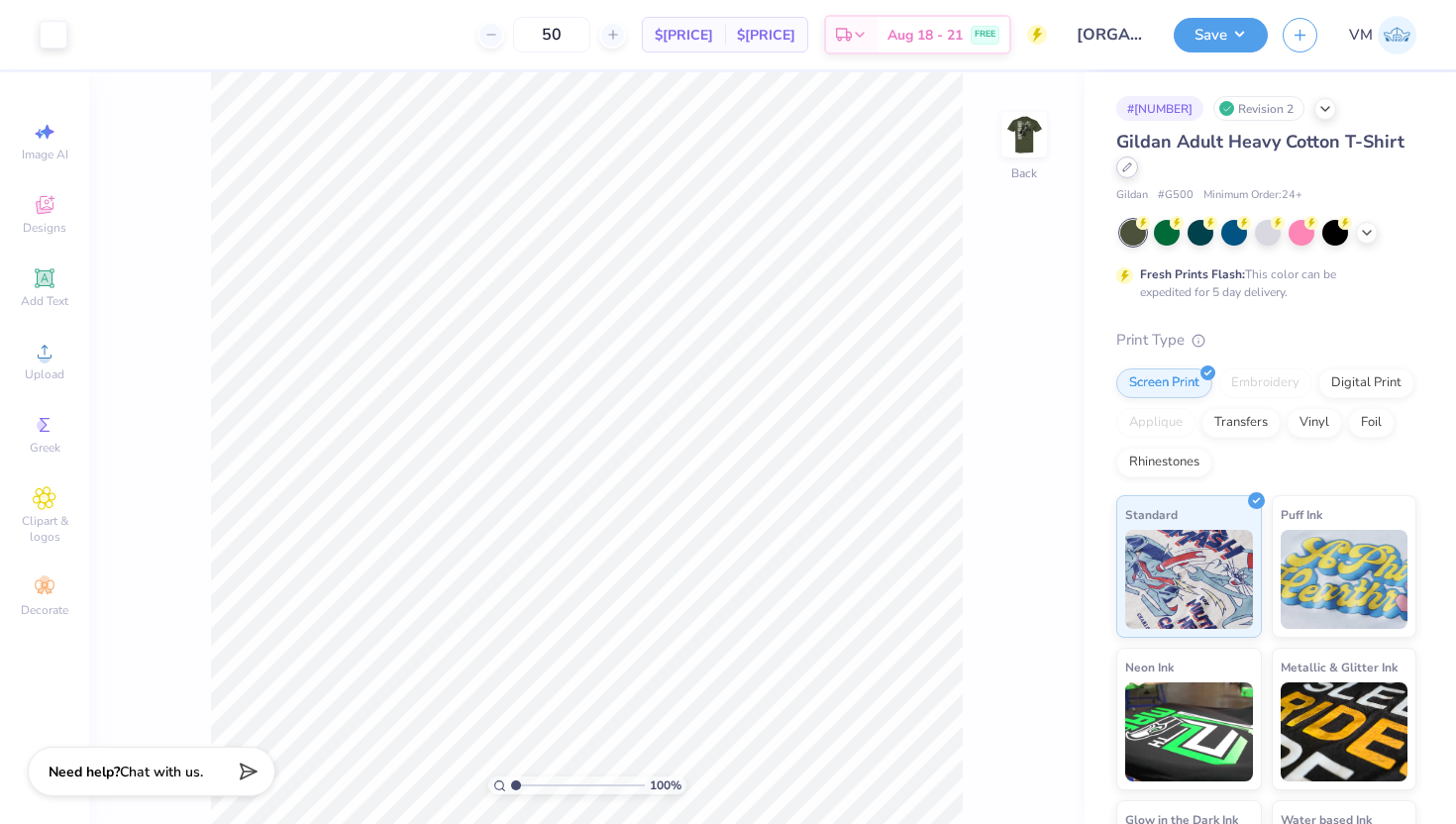click 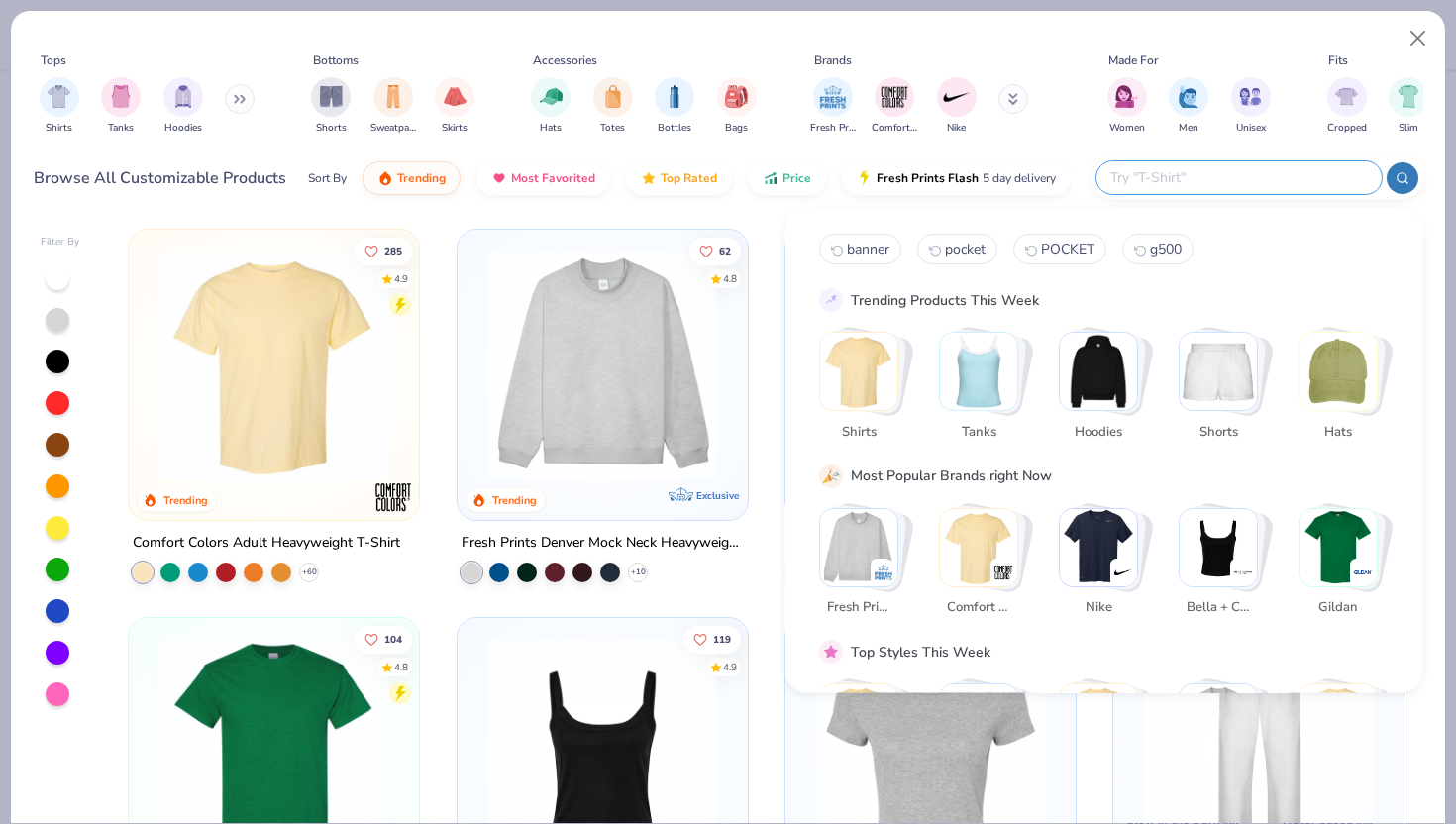 click at bounding box center [1238, 177] 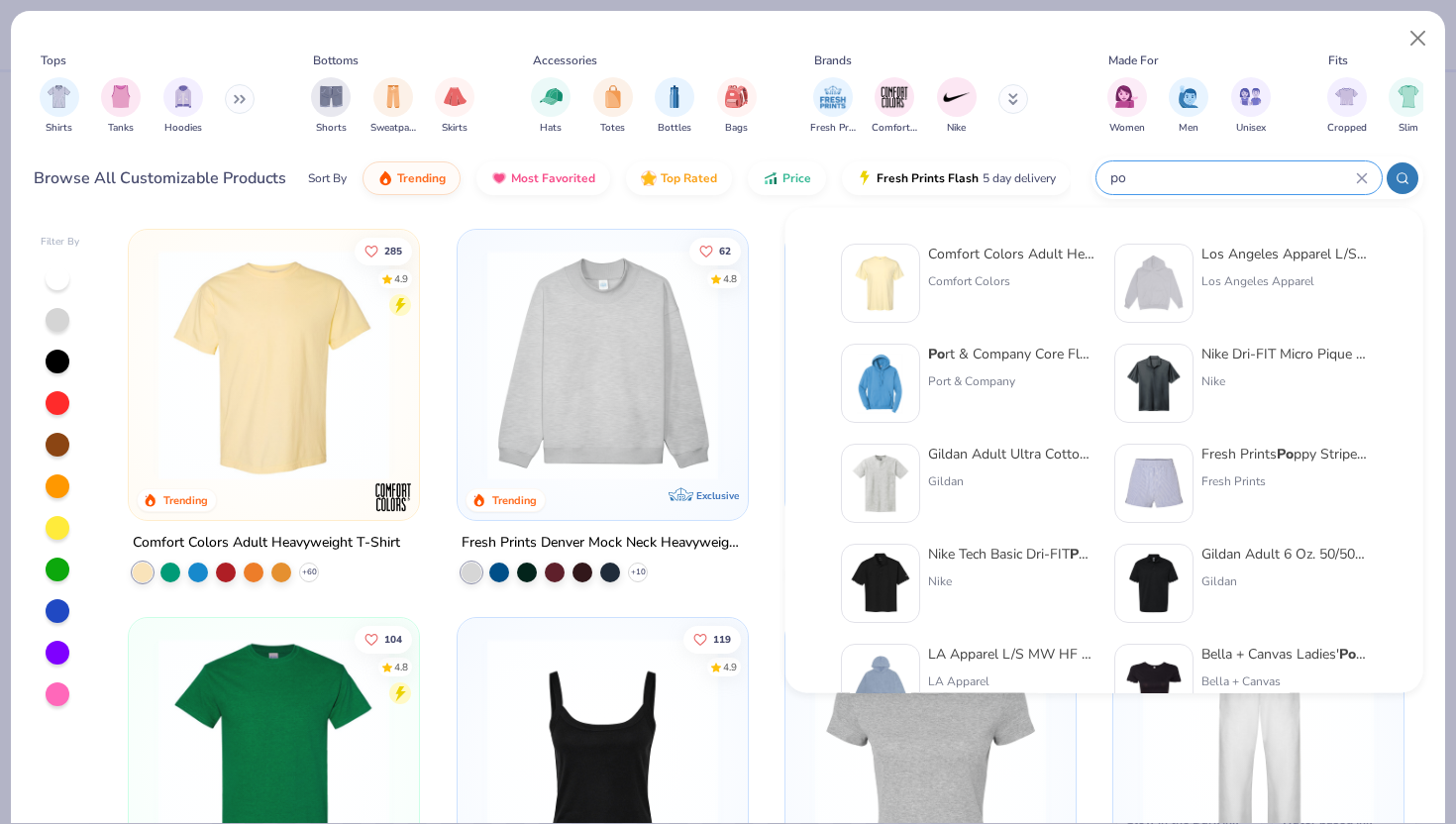 type on "po" 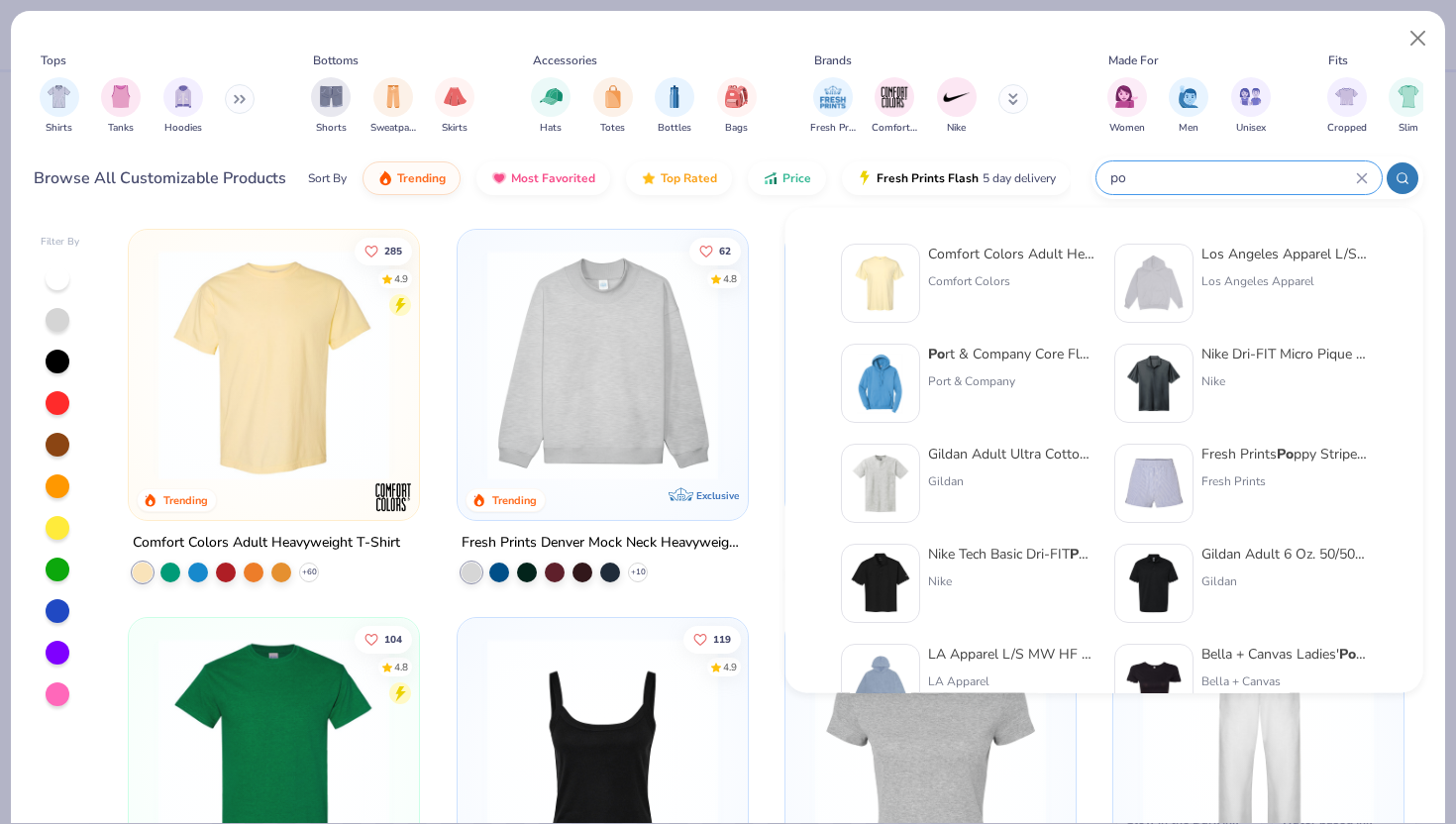 click on "[BRAND] Adult Heavyweight RS Po cket T-Shirt [BRAND]" at bounding box center [1011, 283] 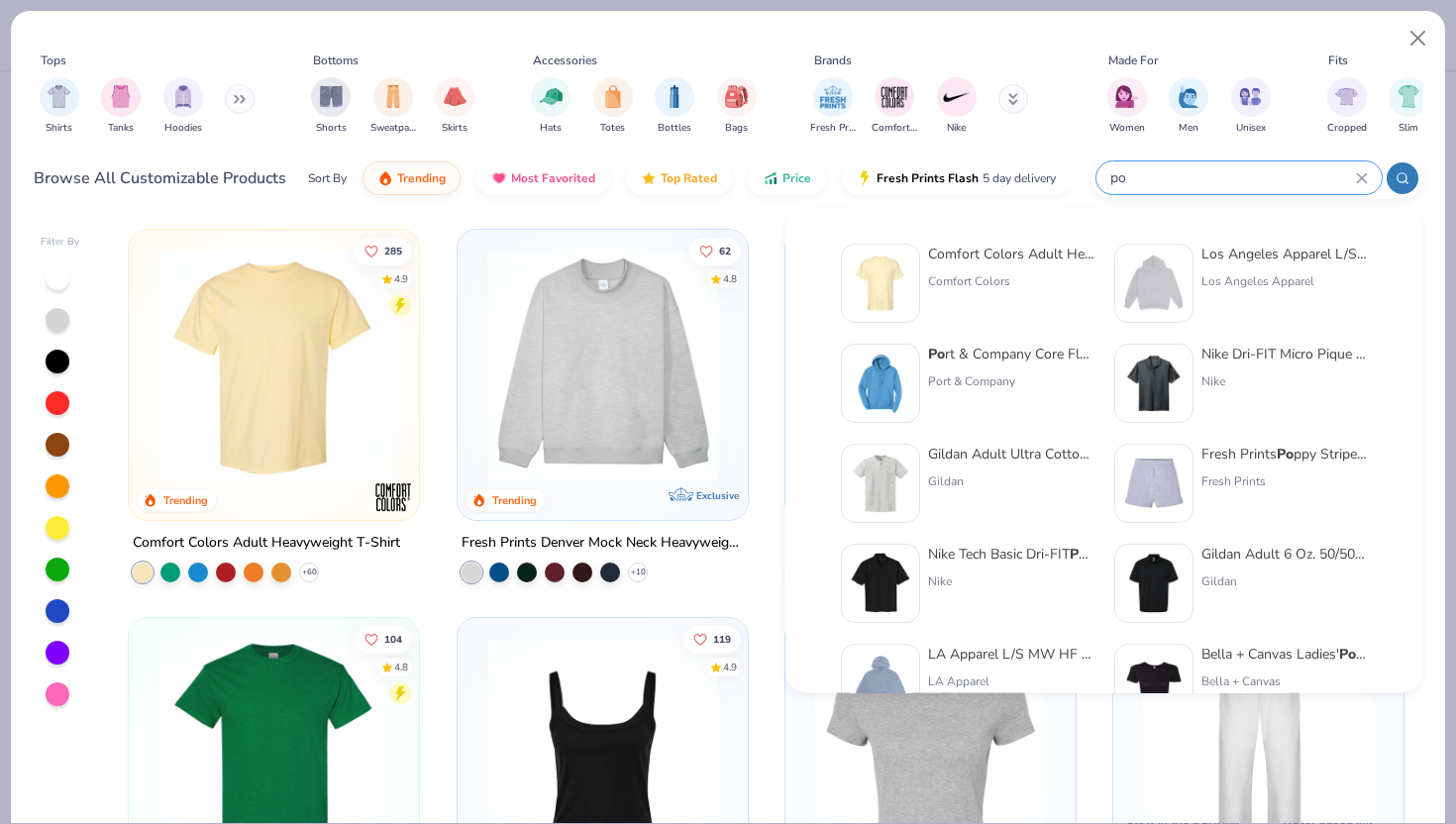 type 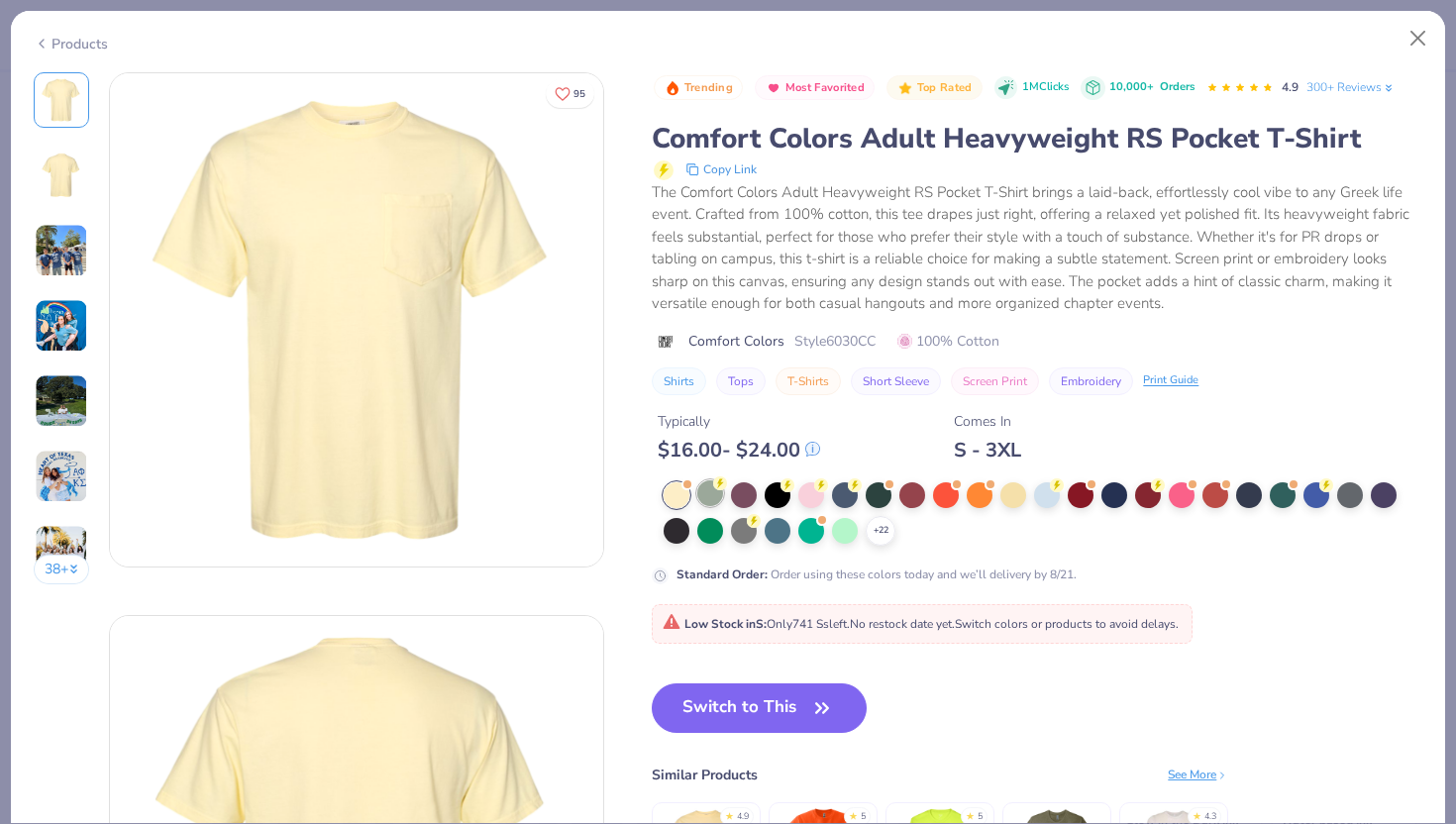 click 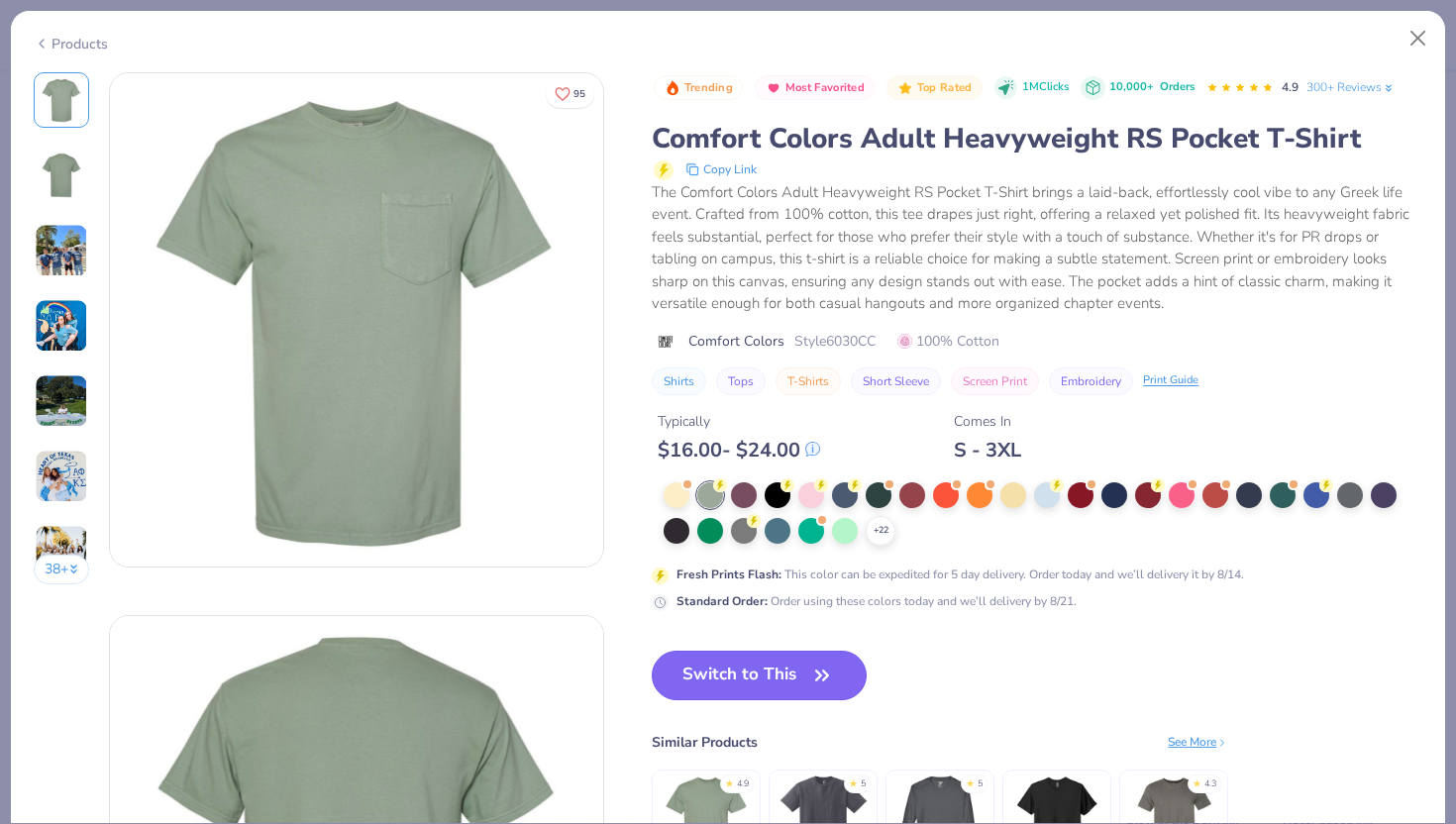 click on "Switch to This" at bounding box center [759, 675] 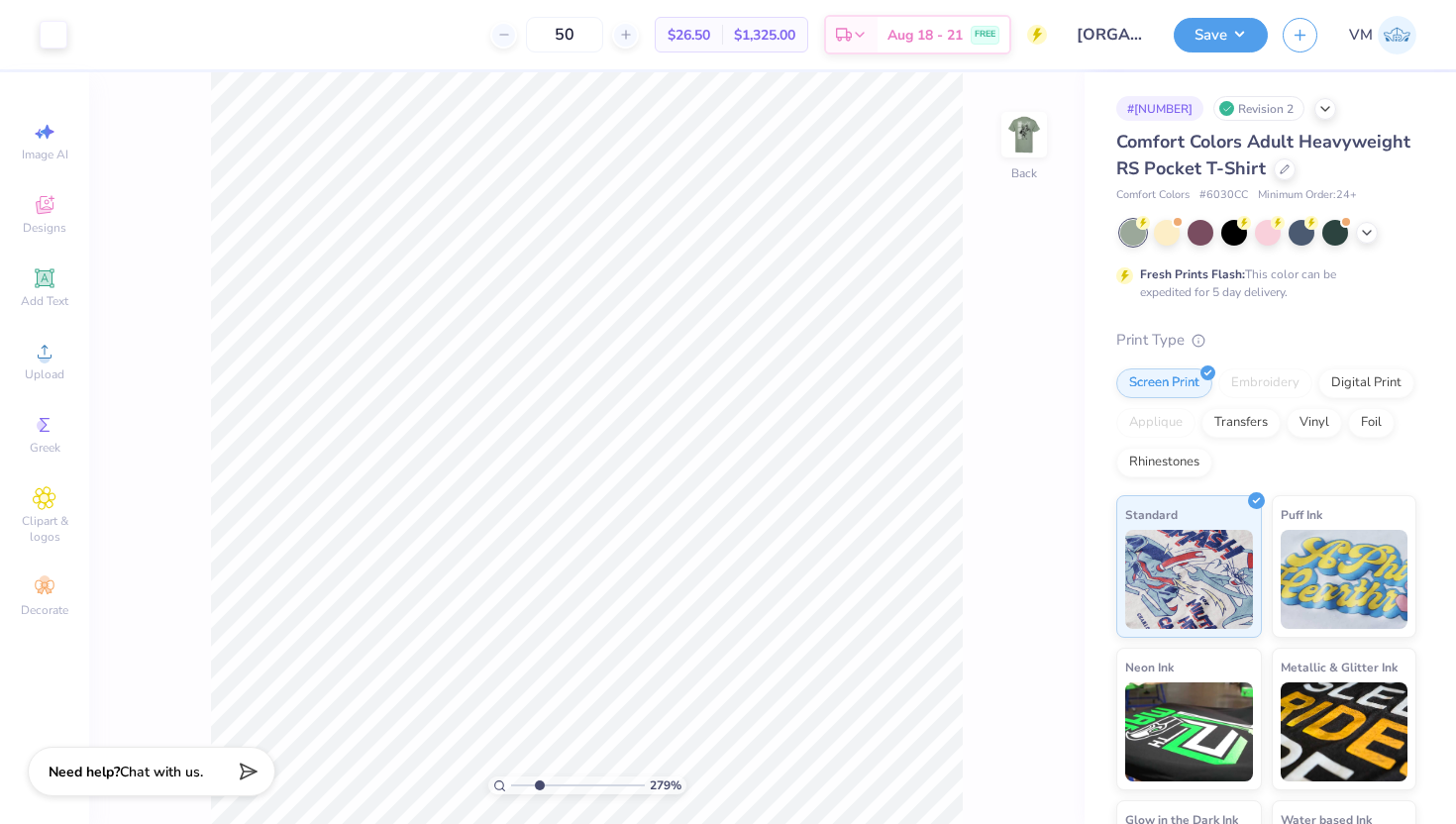 drag, startPoint x: 512, startPoint y: 779, endPoint x: 539, endPoint y: 779, distance: 27 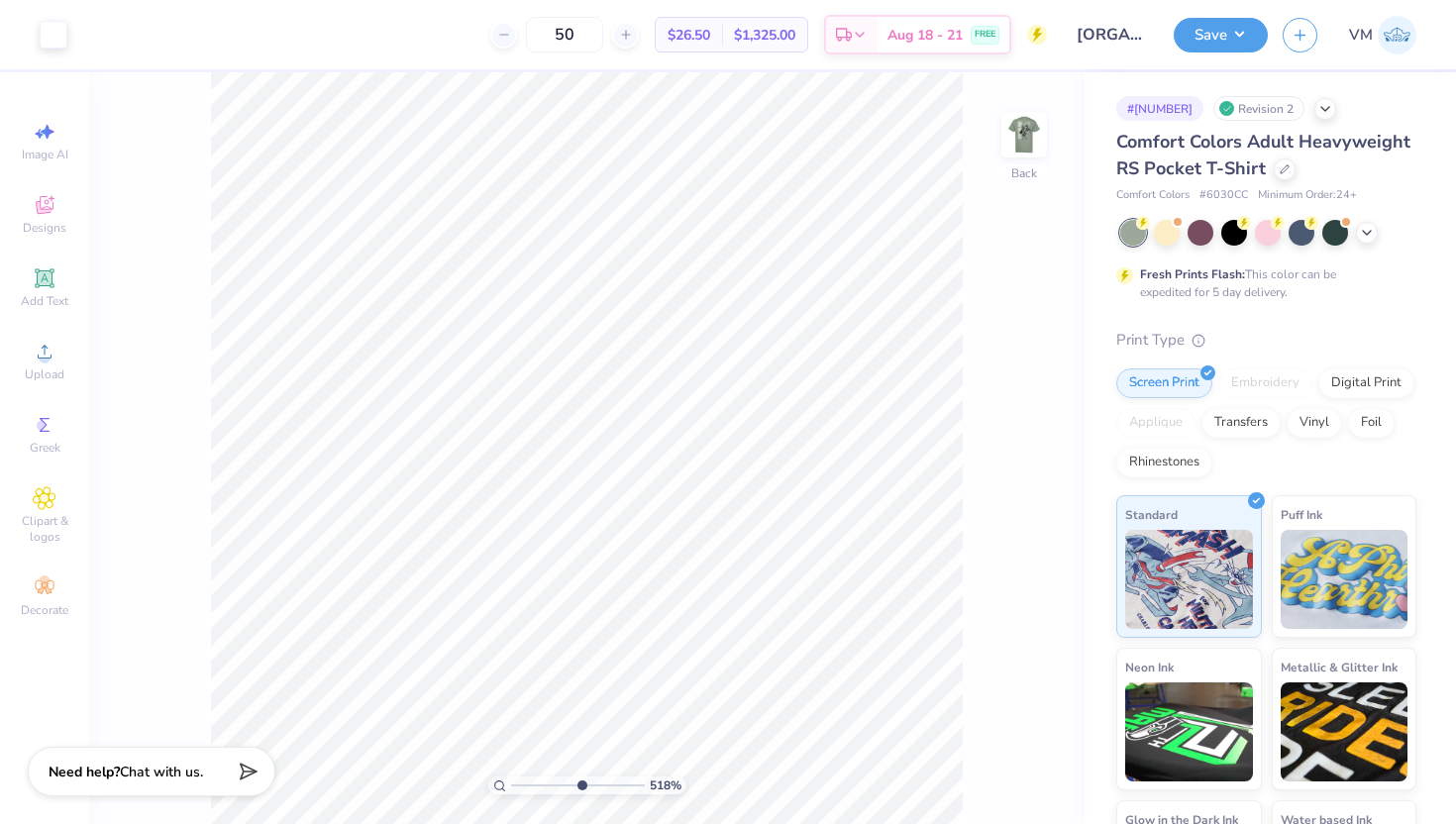 drag, startPoint x: 539, startPoint y: 785, endPoint x: 577, endPoint y: 784, distance: 38.013156 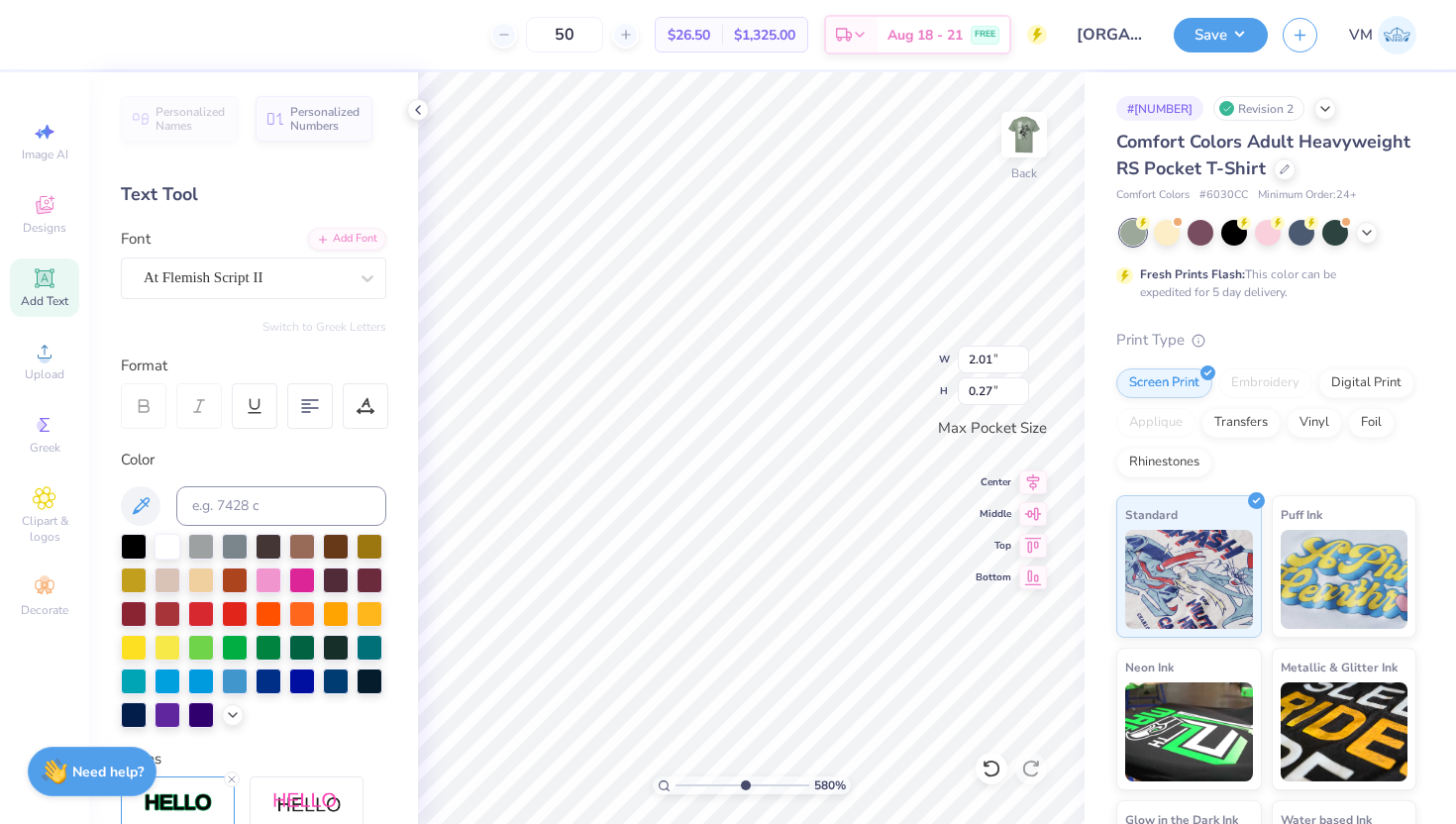 type on "2.02" 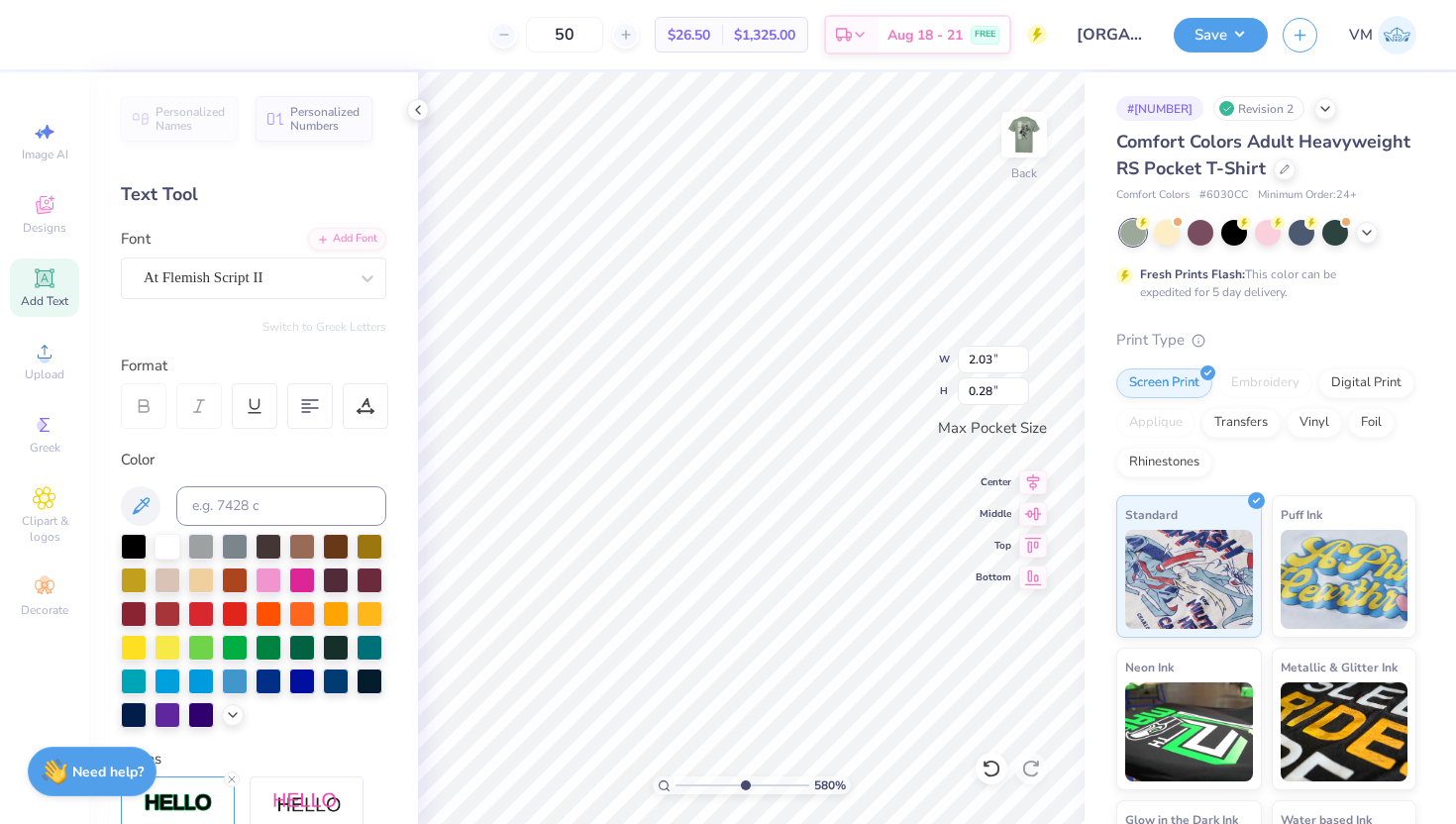 type on "0.66" 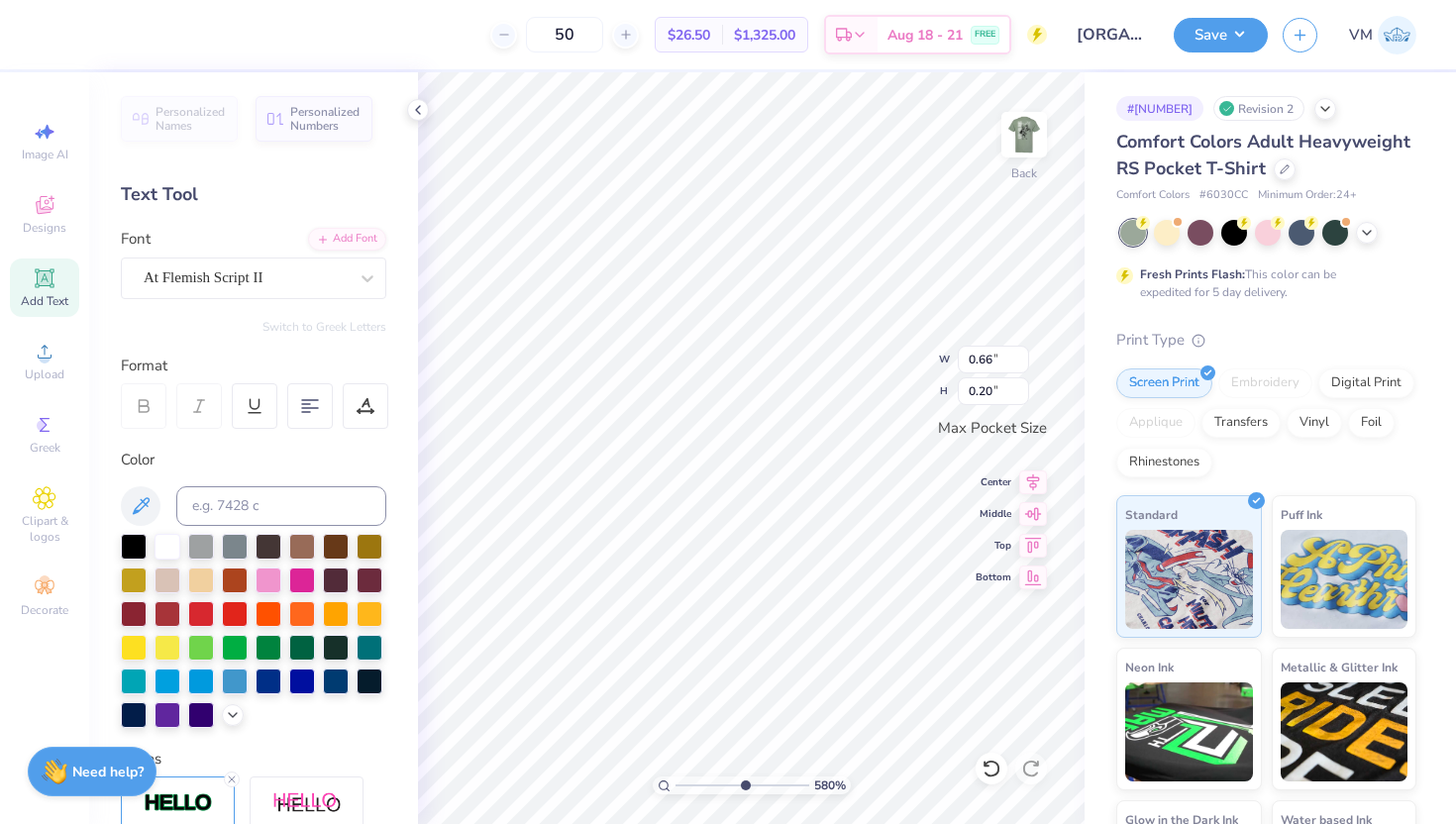 type on "0.61" 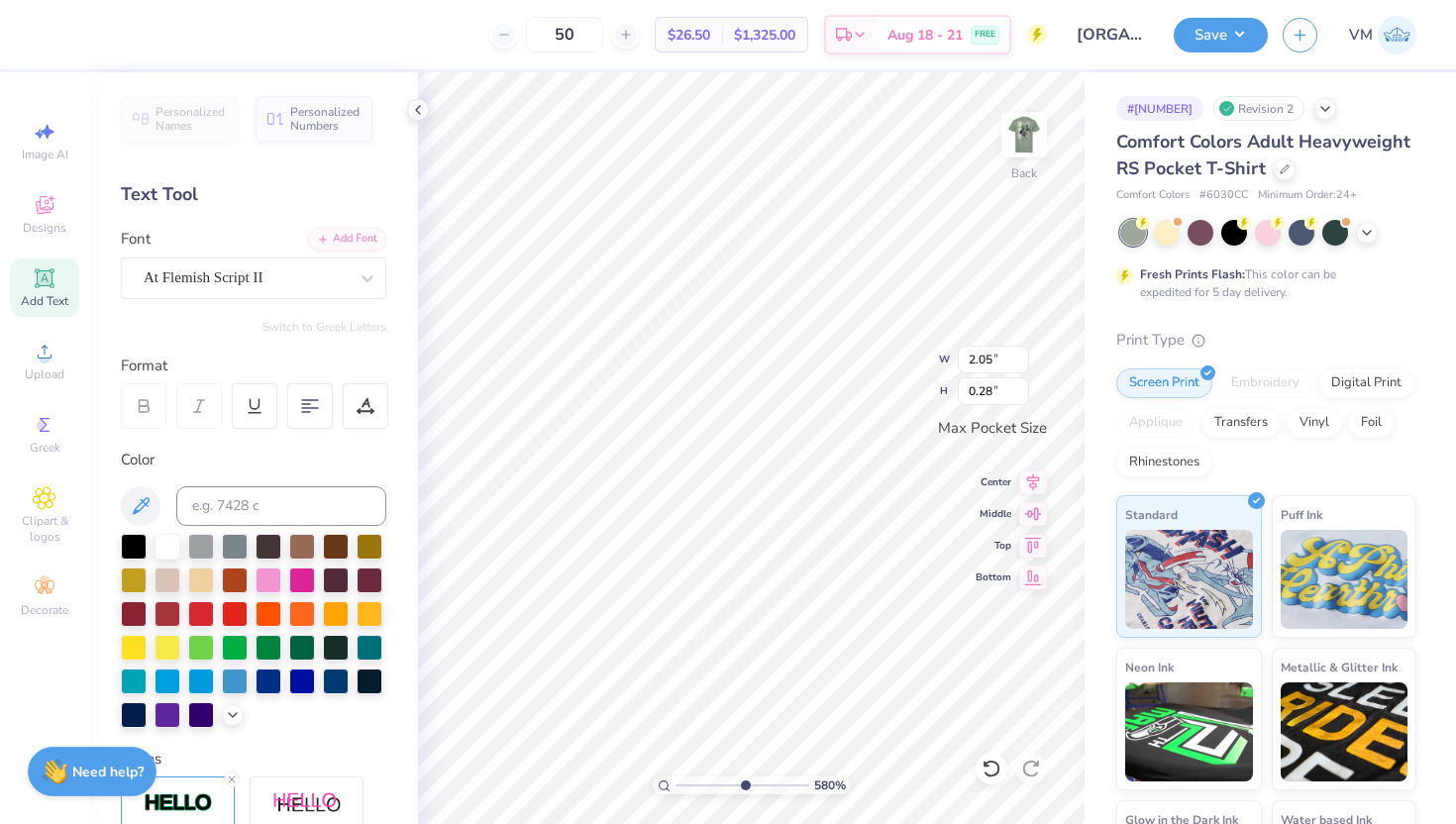 type on "3.01" 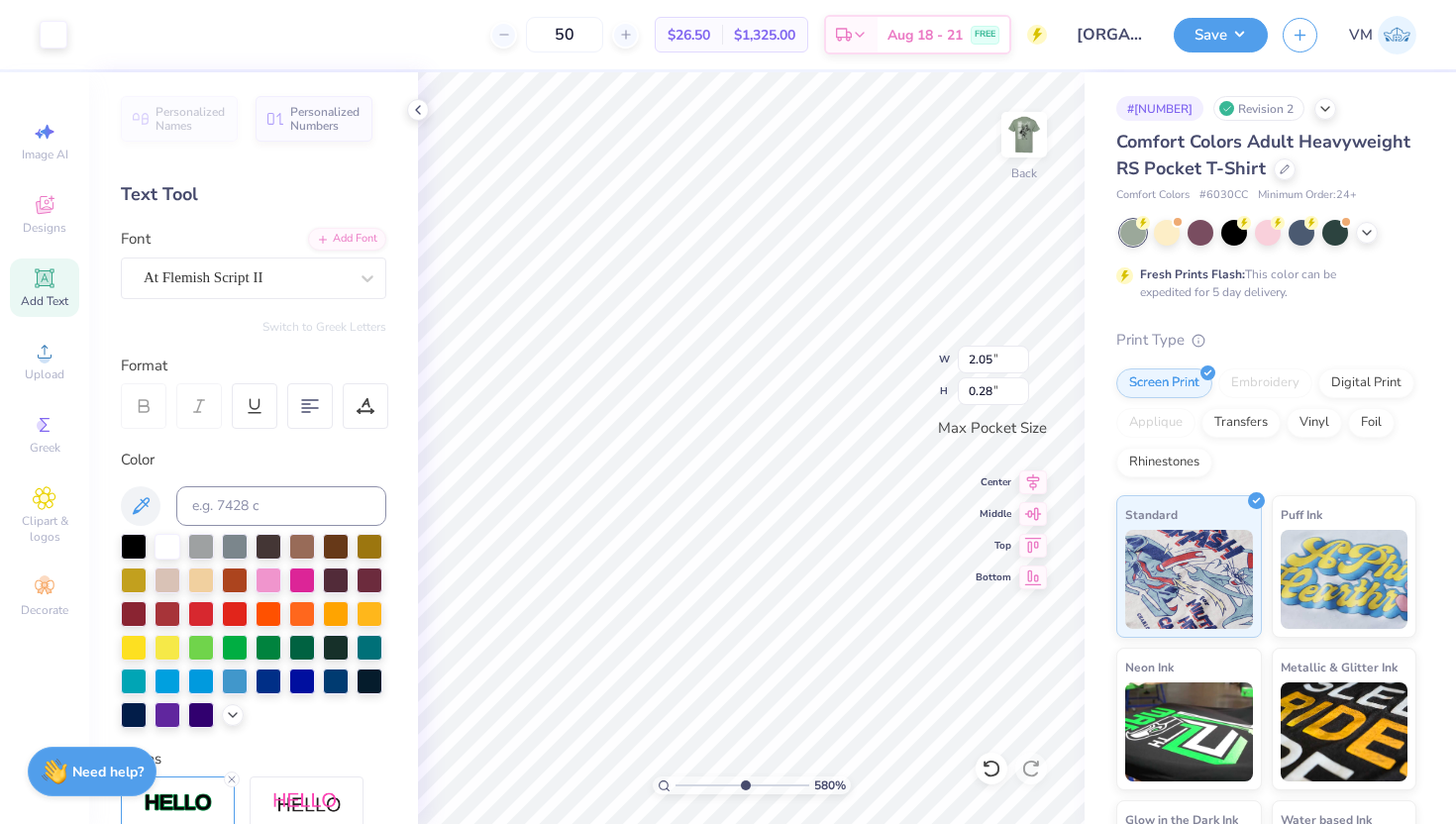 type on "2.05" 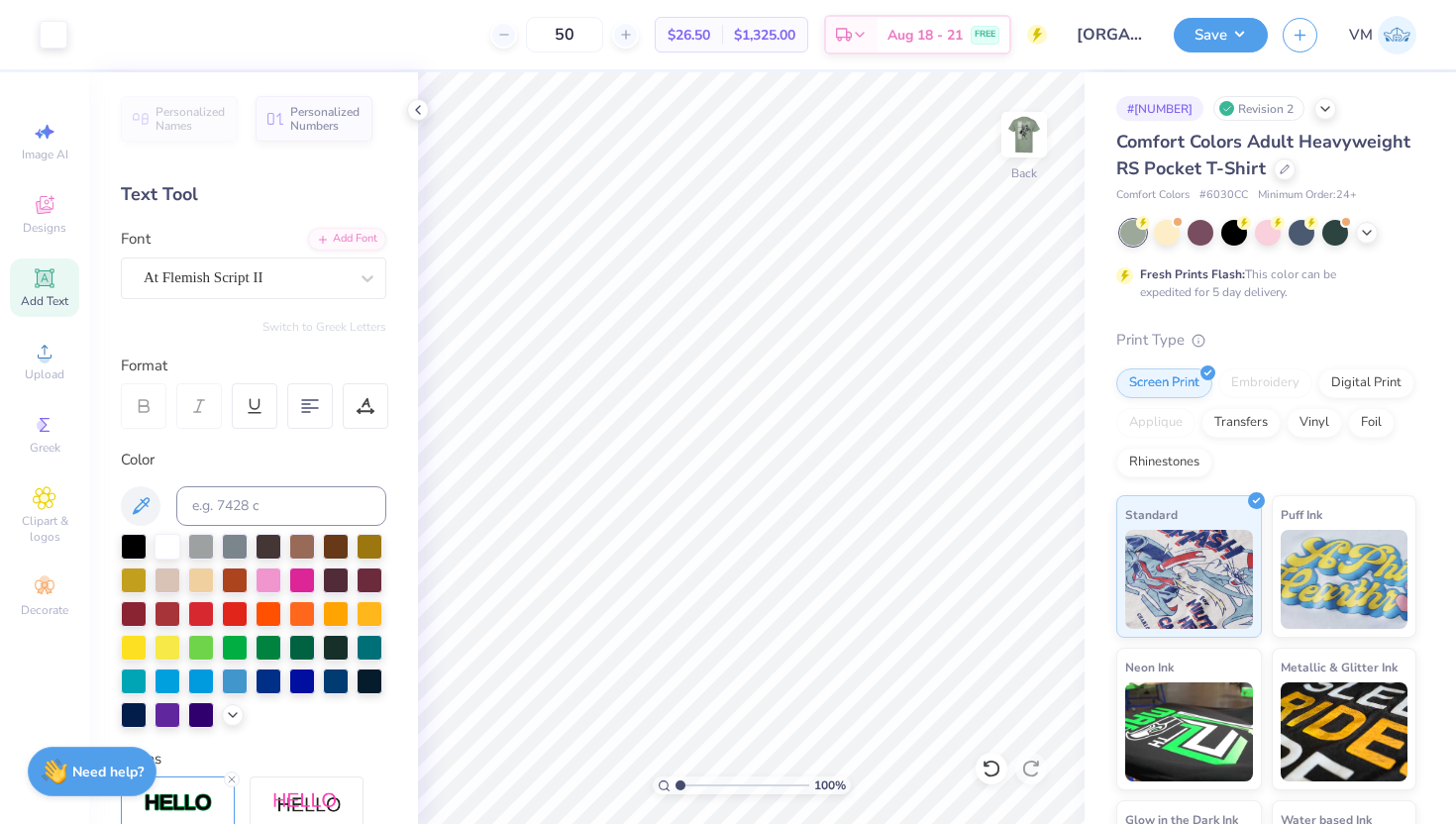 drag, startPoint x: 746, startPoint y: 786, endPoint x: 675, endPoint y: 778, distance: 71.449283 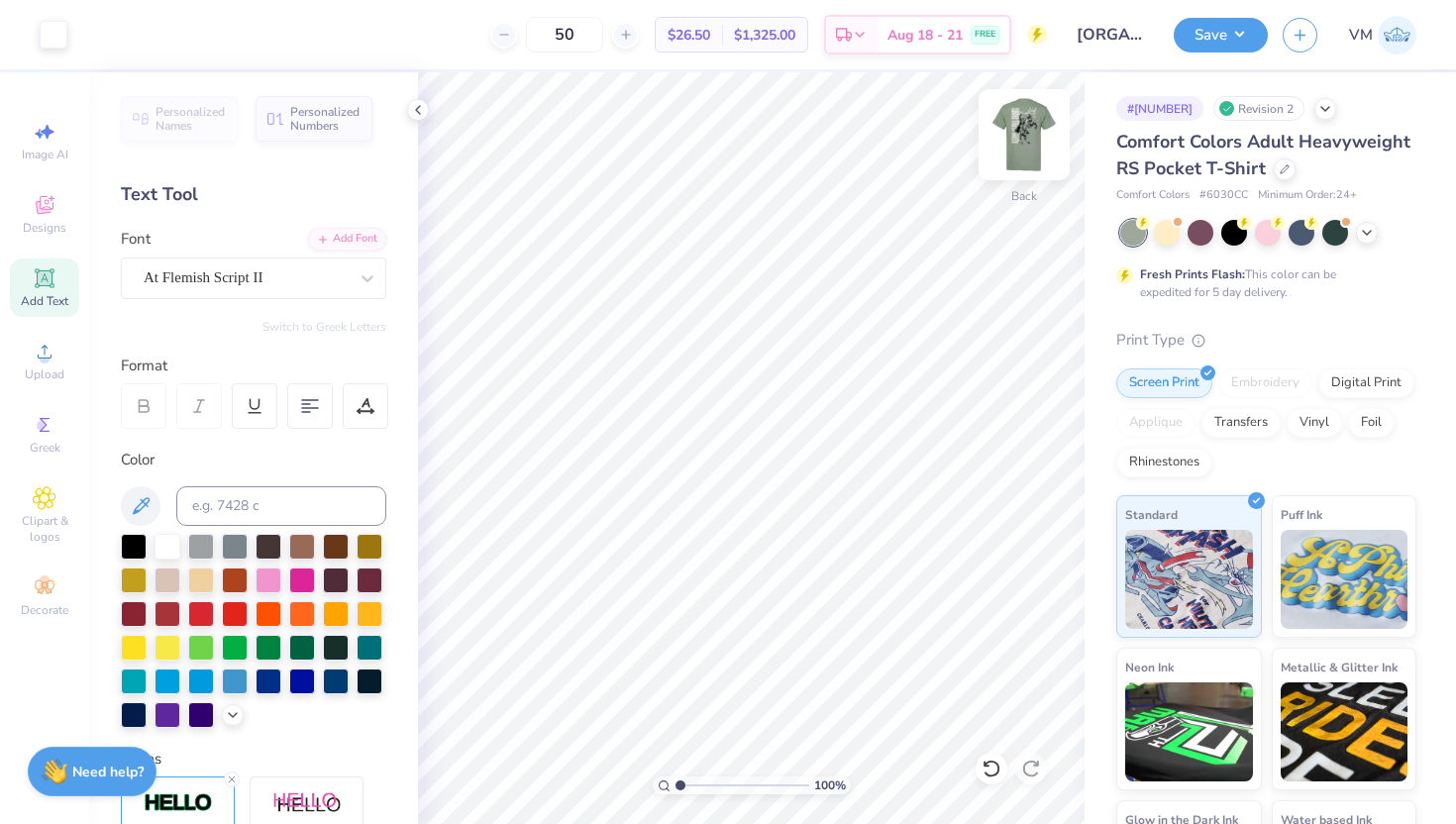 click at bounding box center [1024, 135] 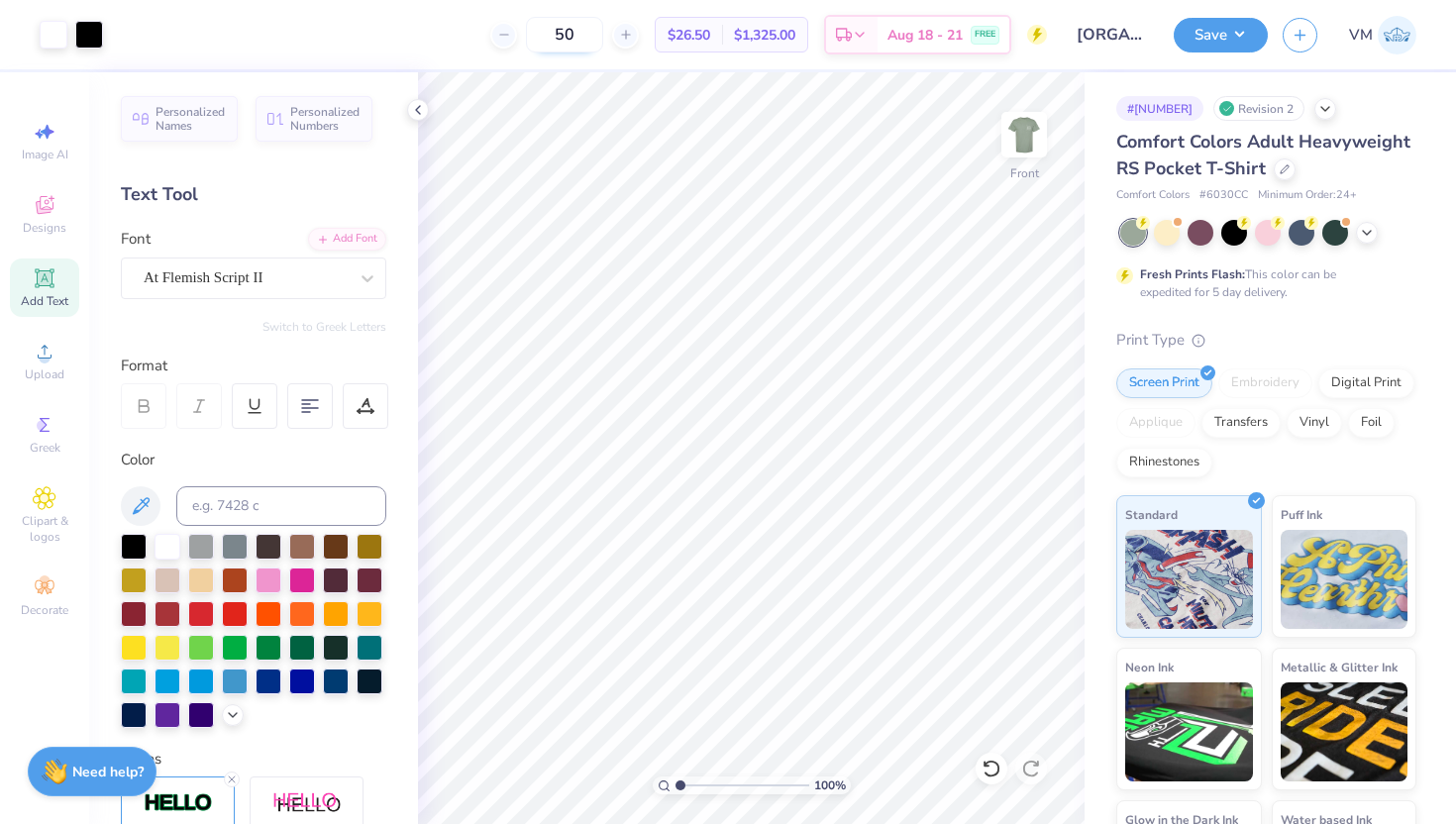 drag, startPoint x: 569, startPoint y: 42, endPoint x: 545, endPoint y: 42, distance: 24 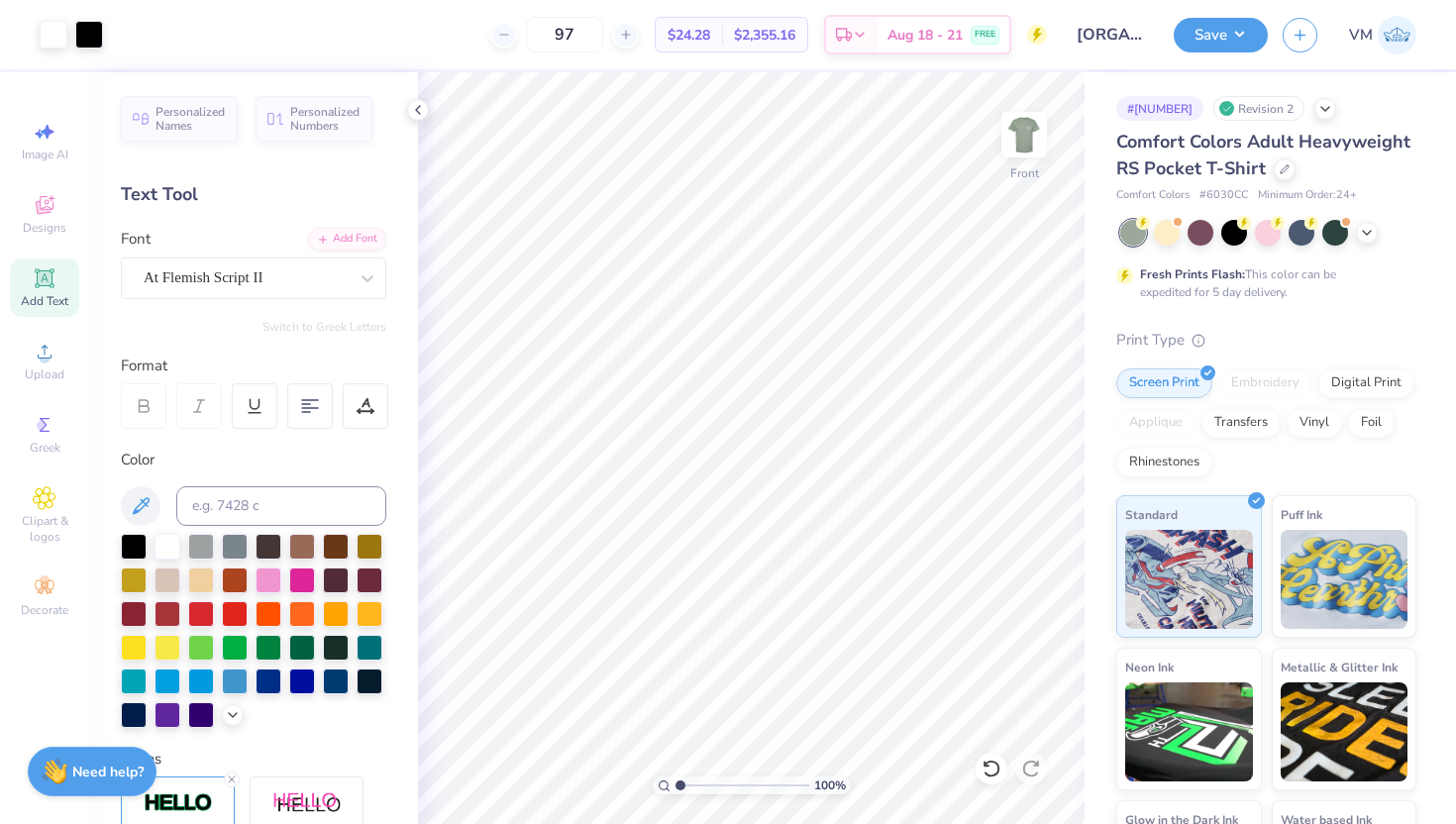 drag, startPoint x: 582, startPoint y: 36, endPoint x: 513, endPoint y: 28, distance: 69.46222 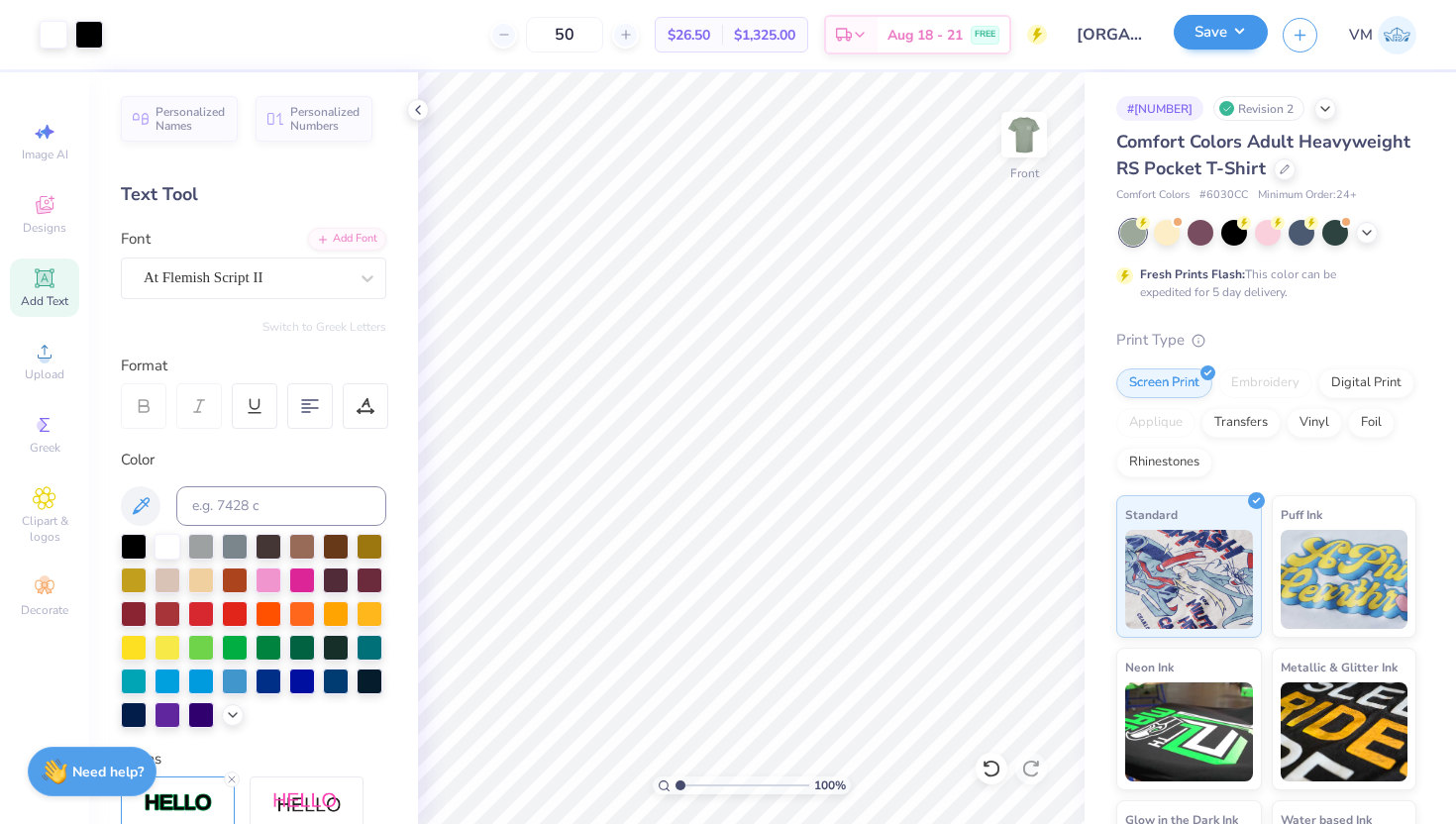 type on "50" 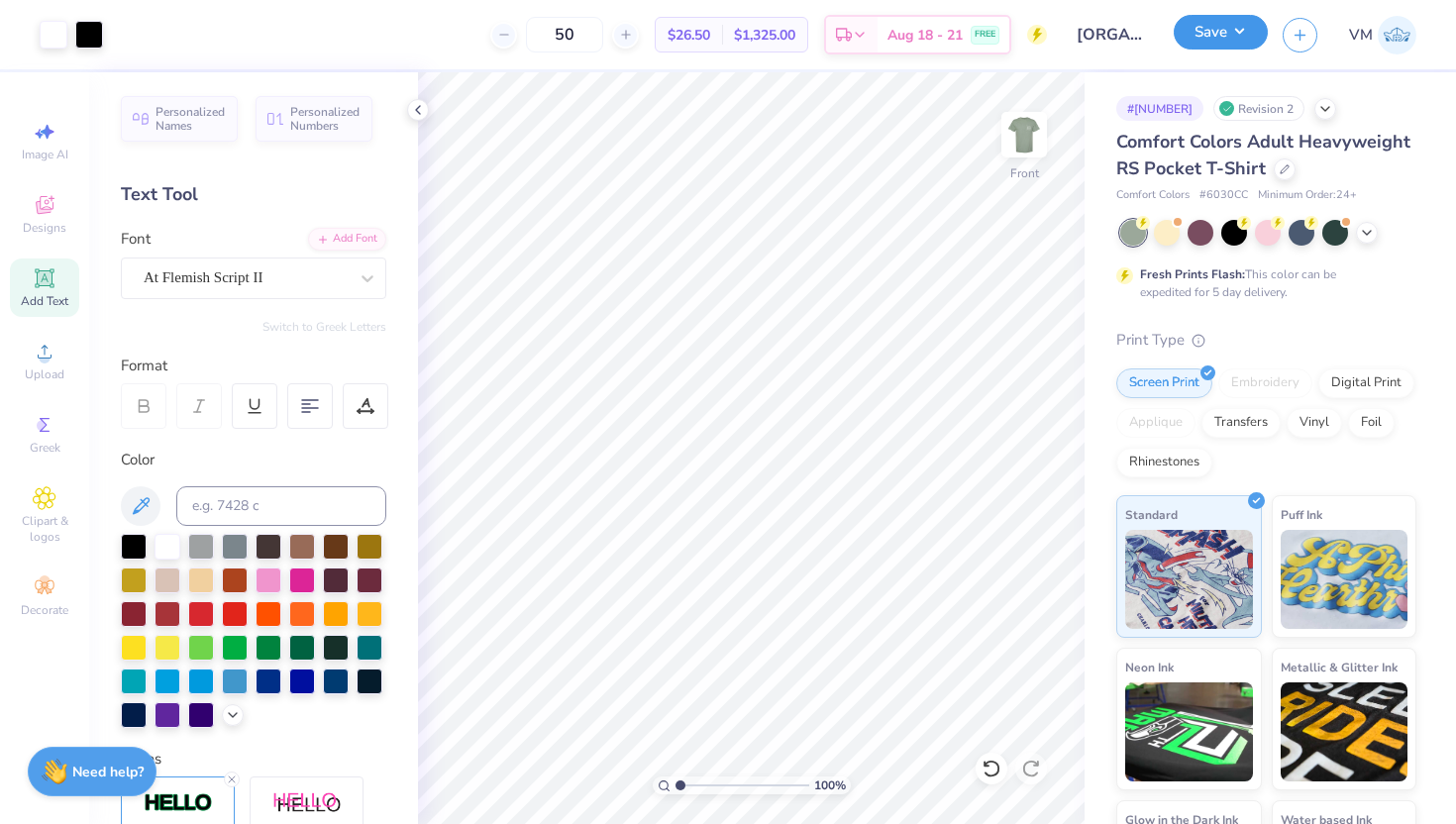 click on "Save" at bounding box center [1220, 32] 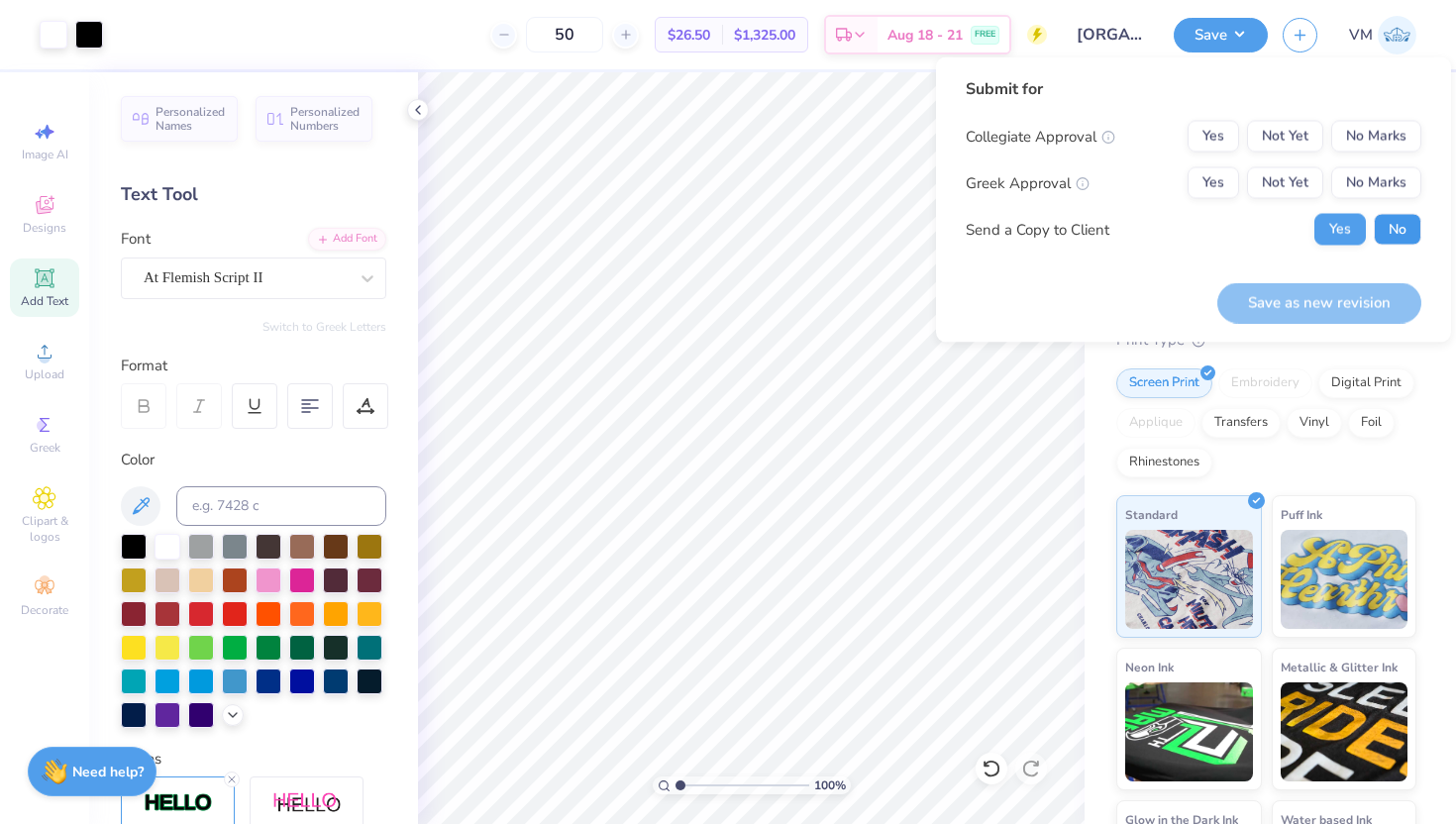 click on "No" at bounding box center (1398, 230) 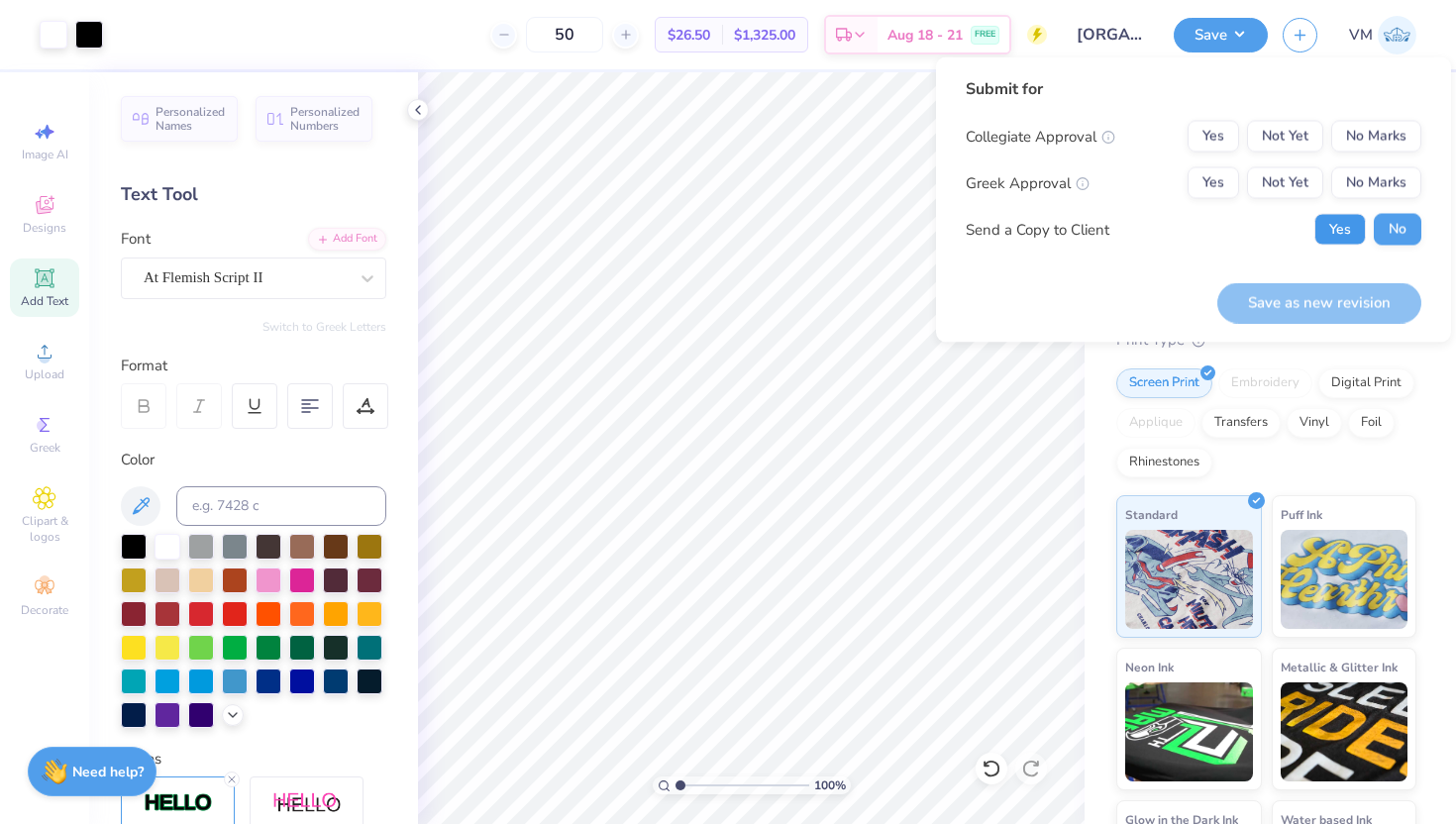 click on "Yes" at bounding box center [1340, 230] 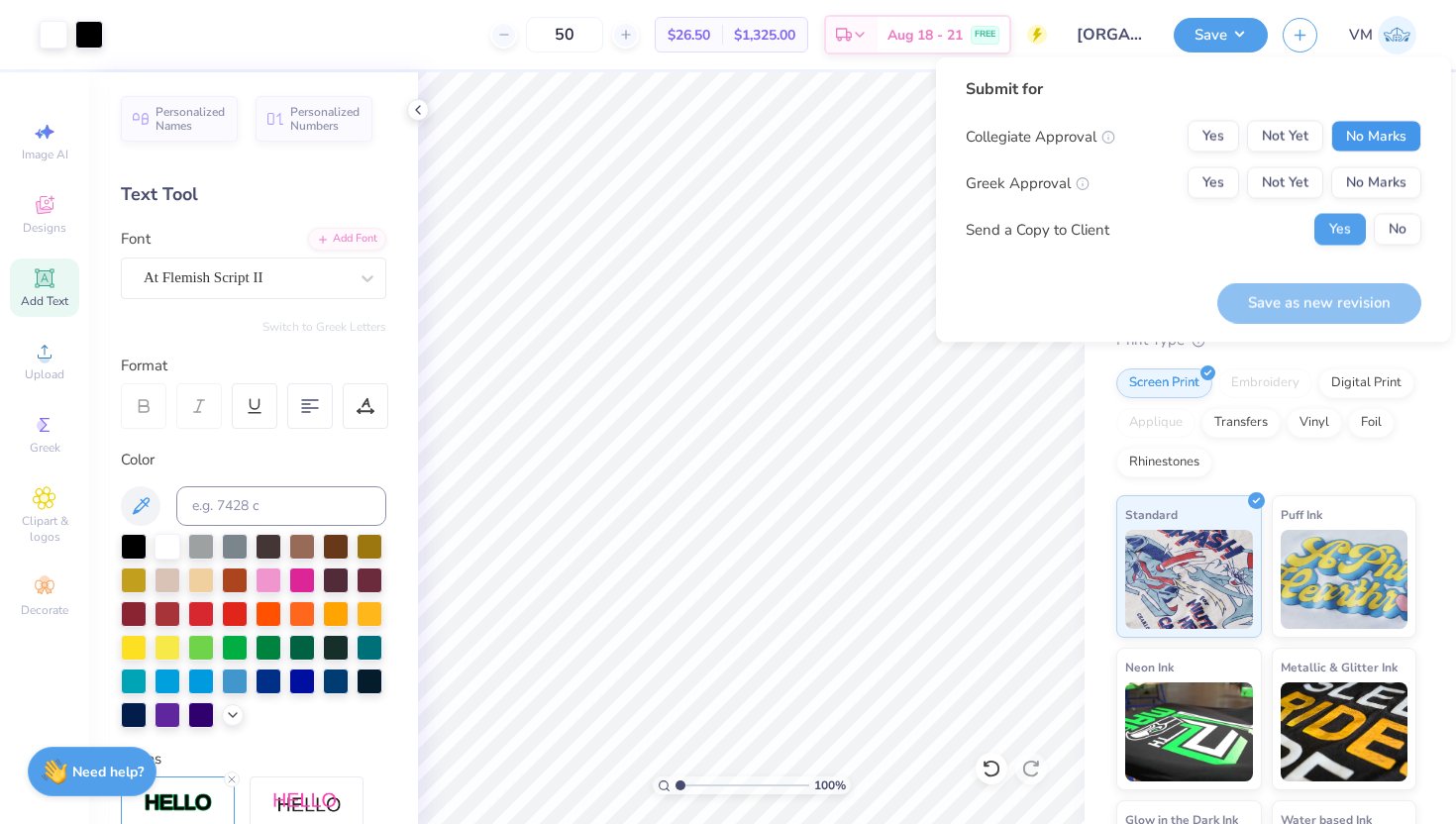 click on "No Marks" at bounding box center (1376, 137) 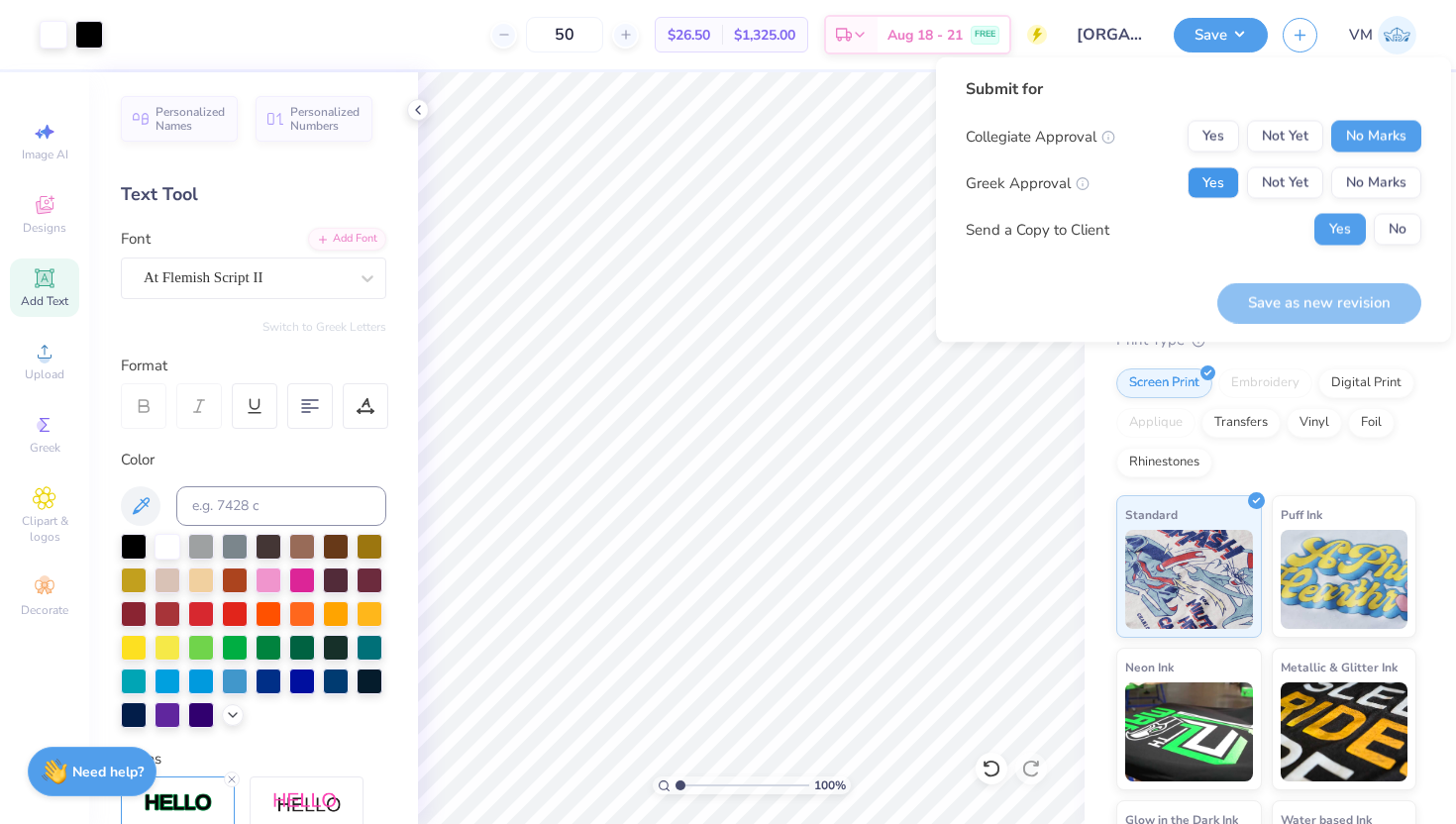 click on "Yes" at bounding box center [1213, 183] 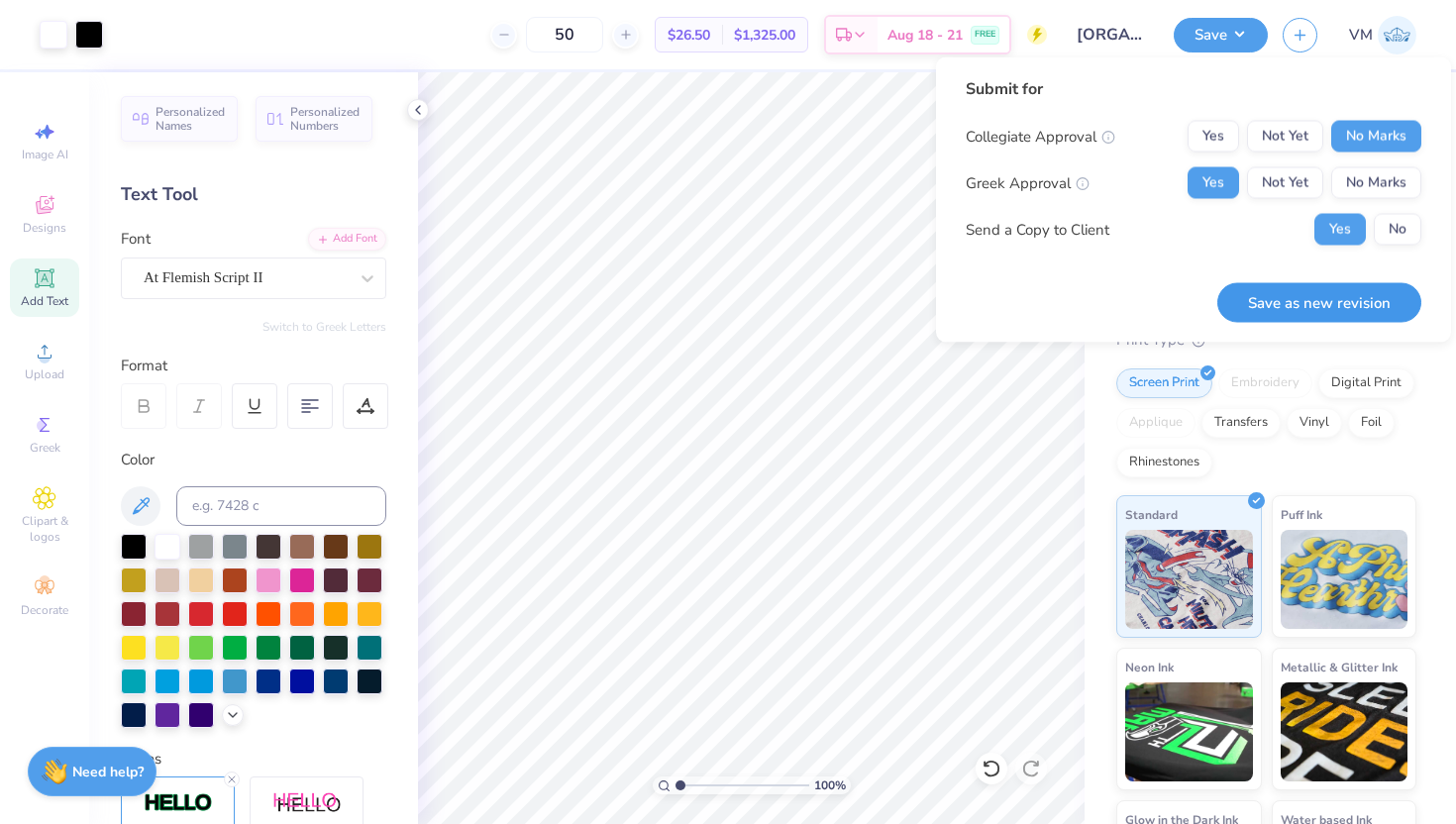click on "Save as new revision" at bounding box center [1319, 302] 